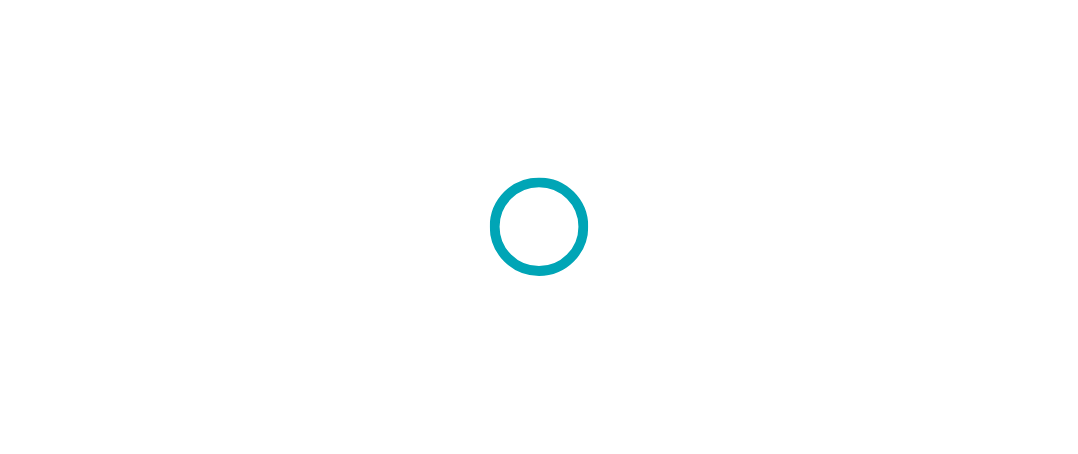scroll, scrollTop: 0, scrollLeft: 0, axis: both 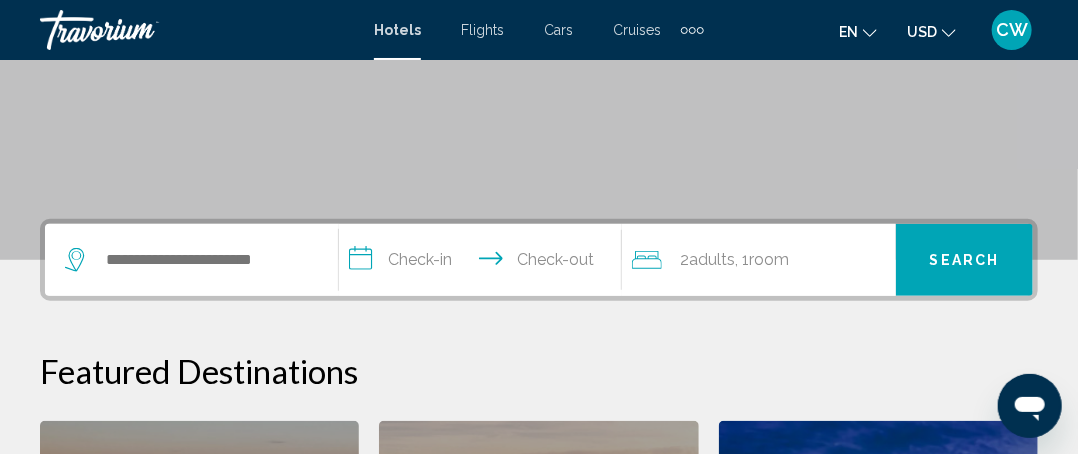 click on "Flights" at bounding box center (482, 30) 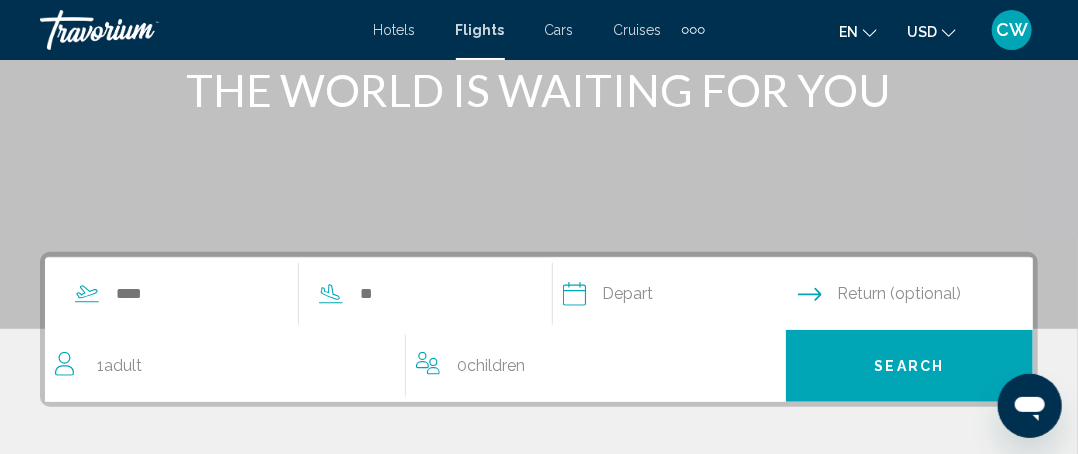 scroll, scrollTop: 300, scrollLeft: 0, axis: vertical 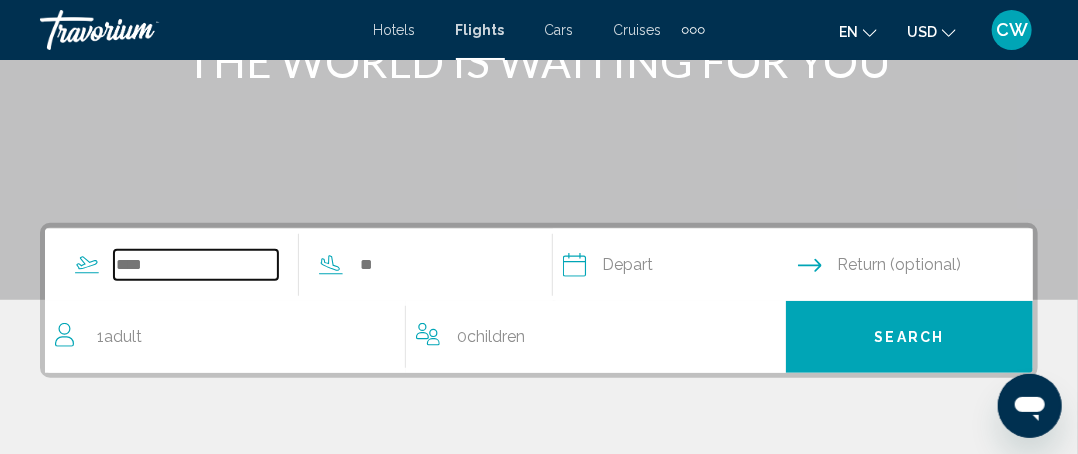click at bounding box center [196, 265] 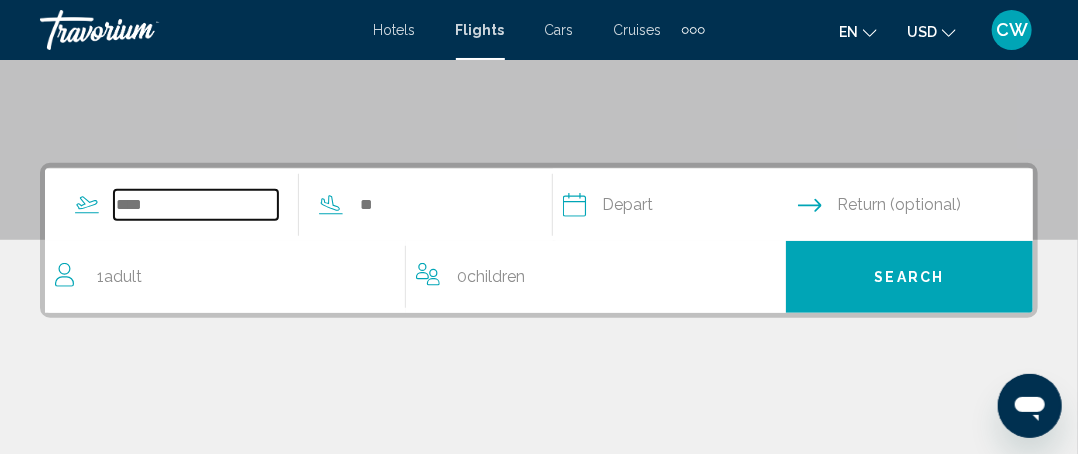 scroll, scrollTop: 457, scrollLeft: 0, axis: vertical 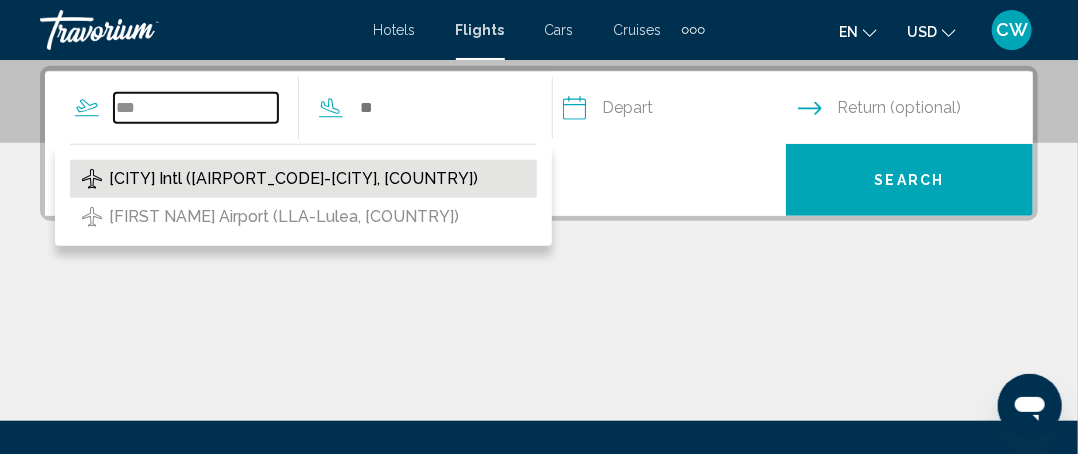 type on "***" 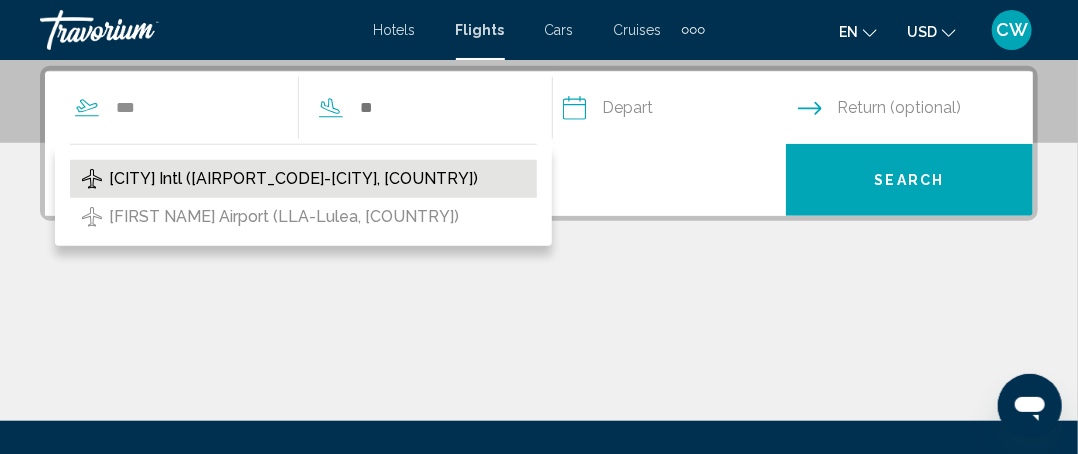 click on "[CITY] Intl ([AIRPORT_CODE]-[CITY], [COUNTRY])" at bounding box center [293, 179] 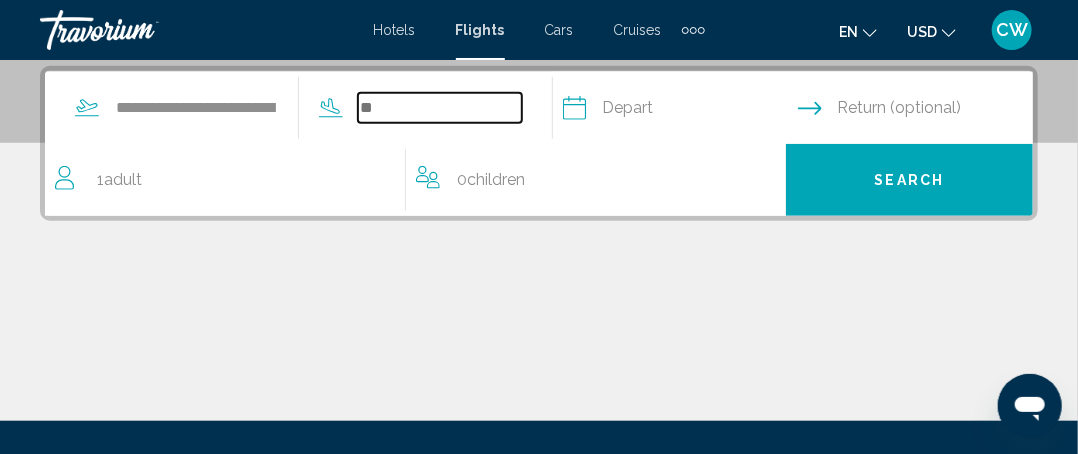 click at bounding box center [440, 108] 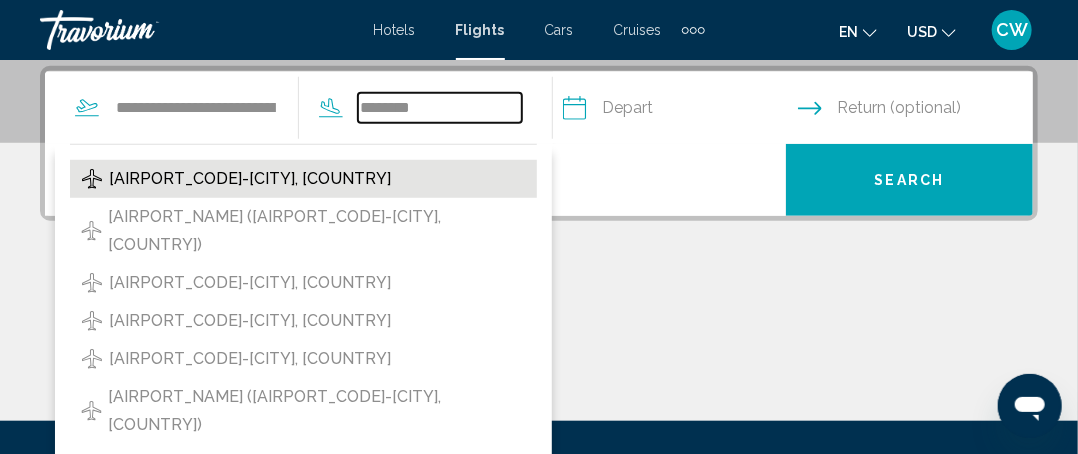 type on "********" 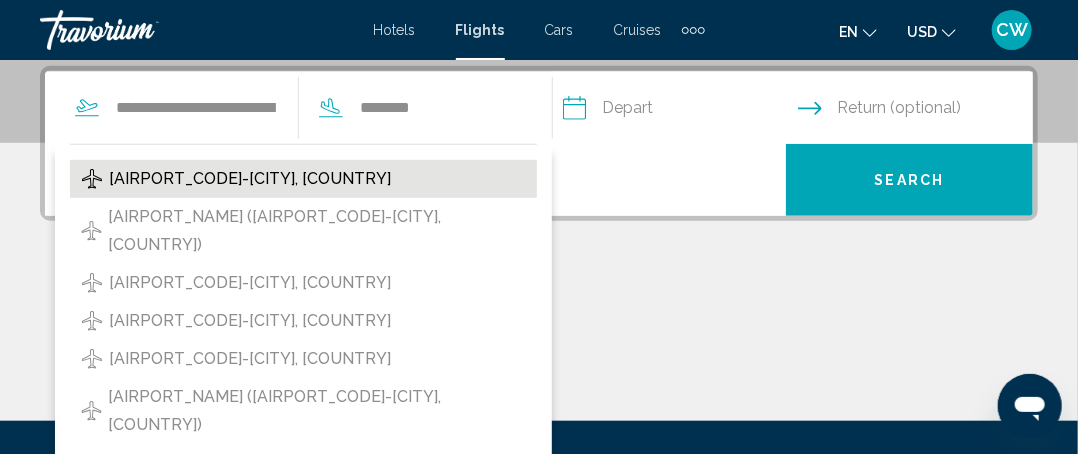 click on "[AIRPORT_CODE]-[CITY], [COUNTRY]" at bounding box center (250, 179) 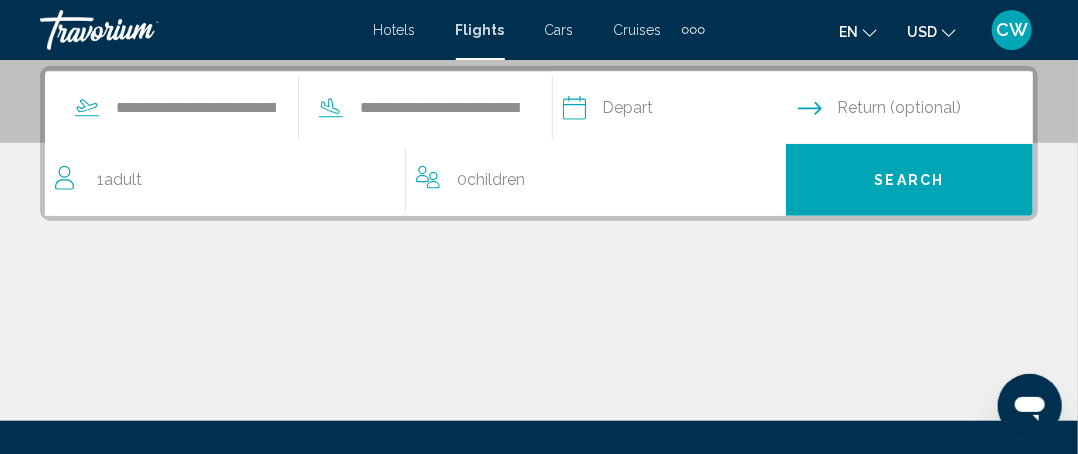 click on "Adult" at bounding box center (123, 179) 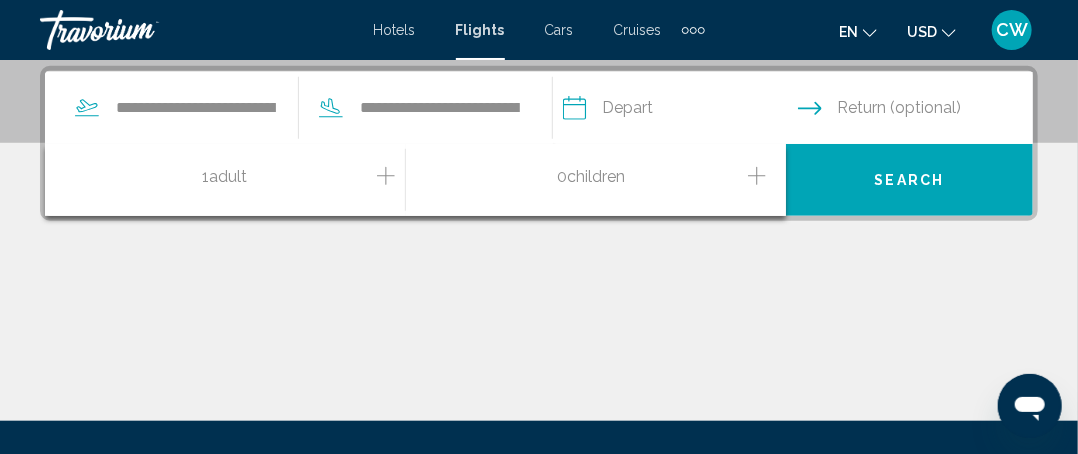 click at bounding box center [386, 176] 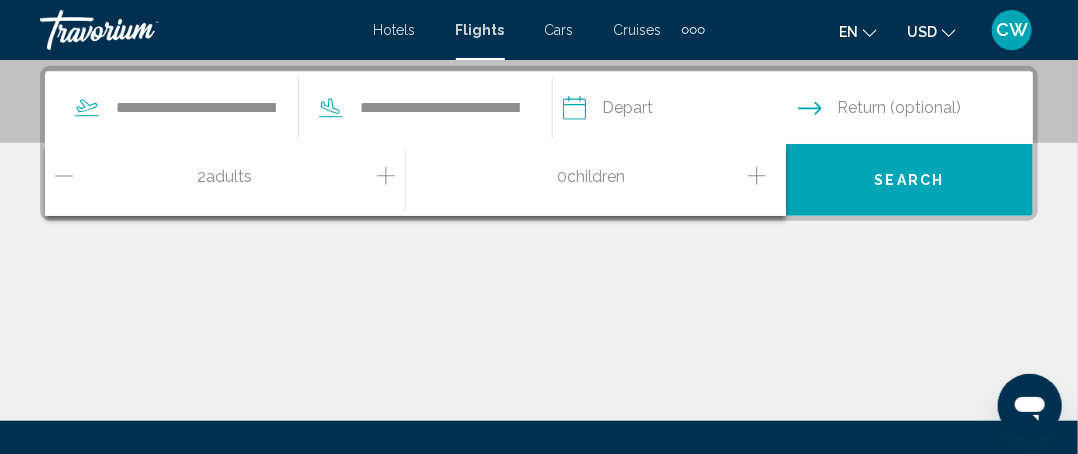 click at bounding box center [810, 108] 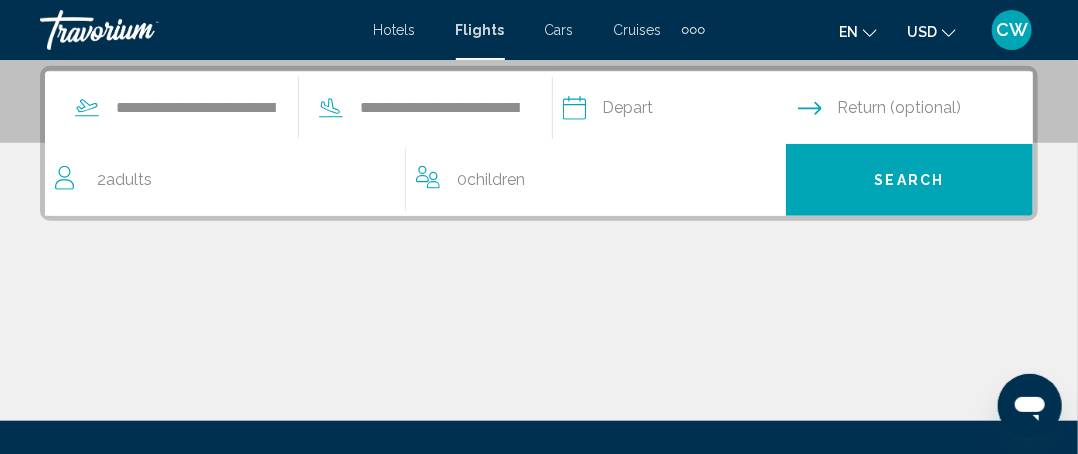click at bounding box center (679, 111) 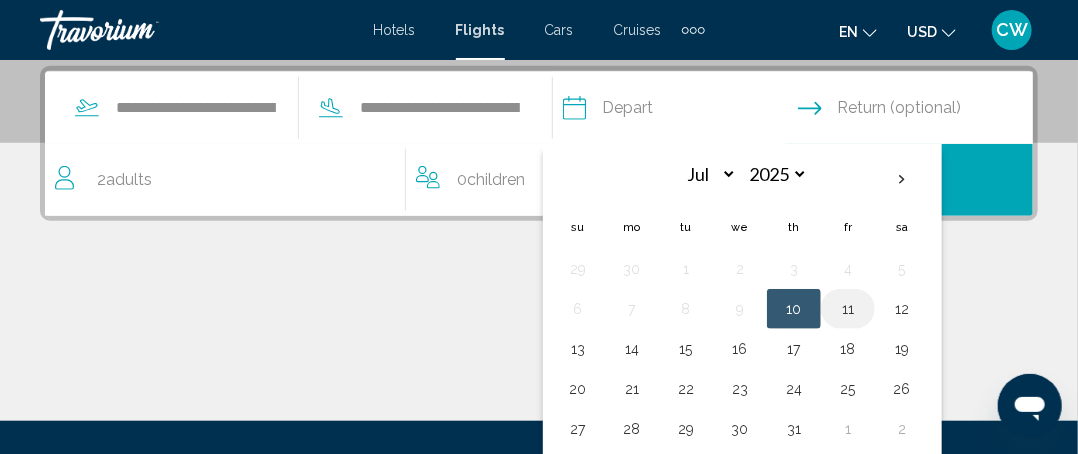 click on "11" at bounding box center (848, 309) 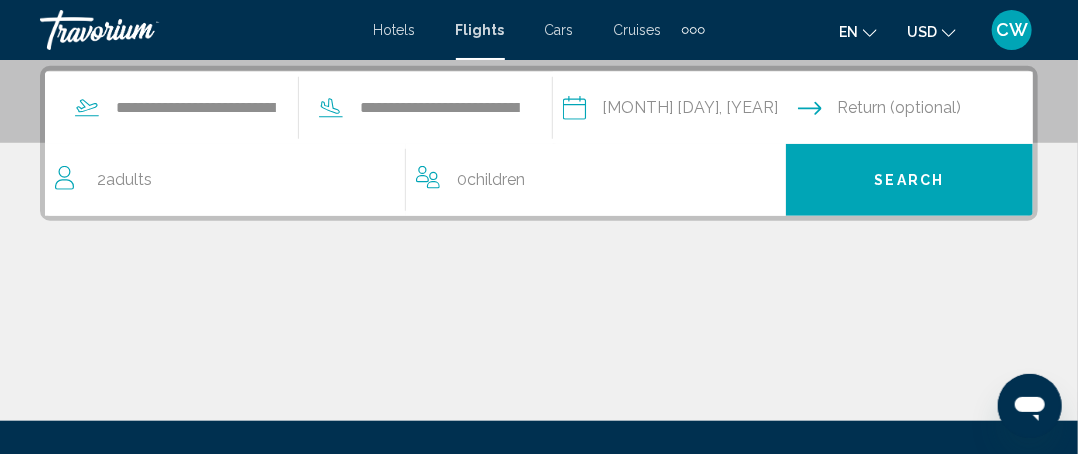 click at bounding box center [919, 111] 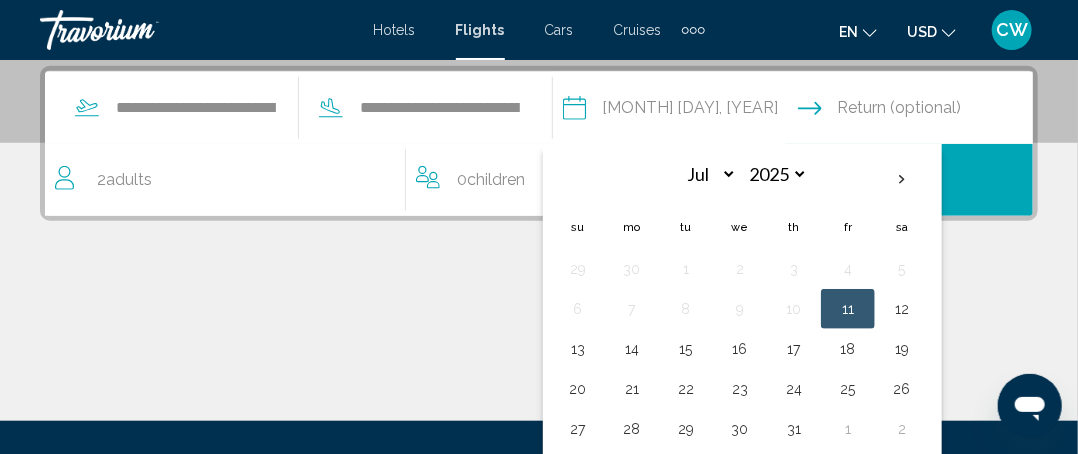 click at bounding box center [539, 346] 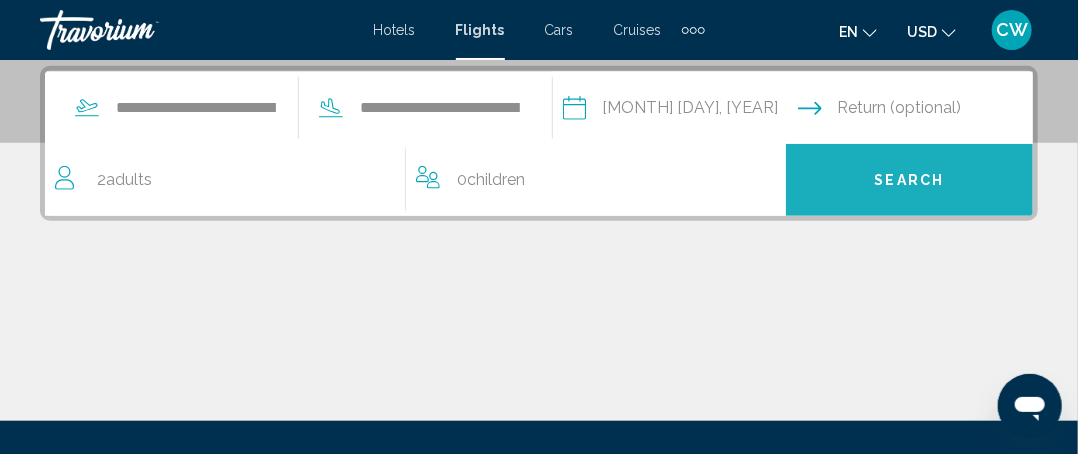 click on "Search" at bounding box center (910, 181) 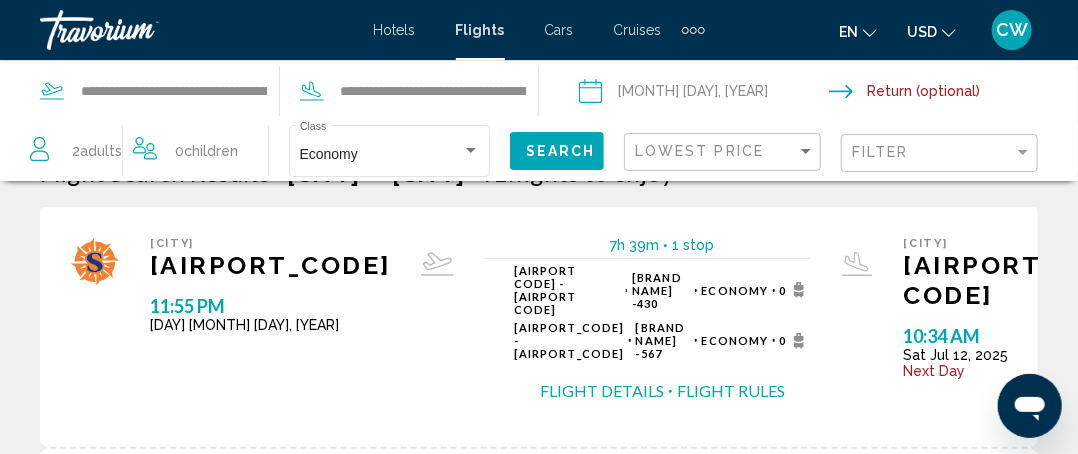 scroll, scrollTop: 0, scrollLeft: 0, axis: both 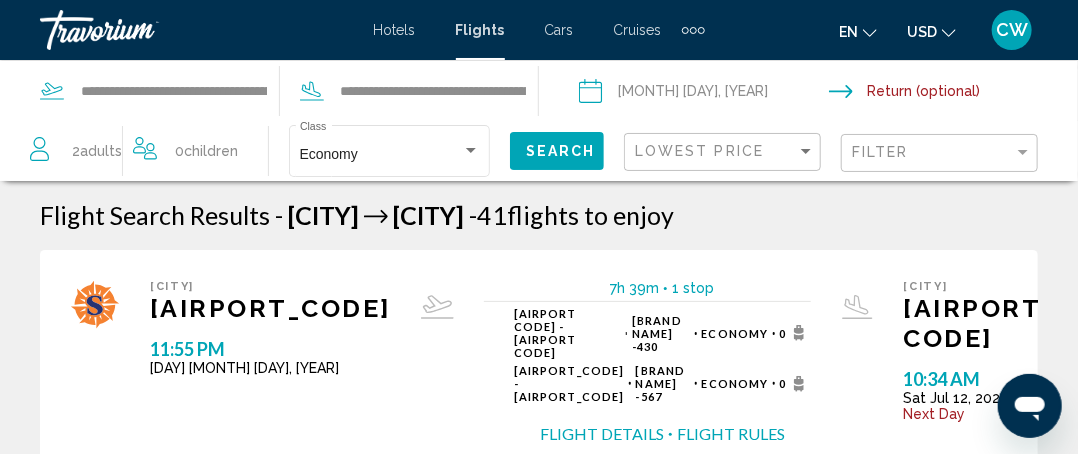 click at bounding box center [958, 94] 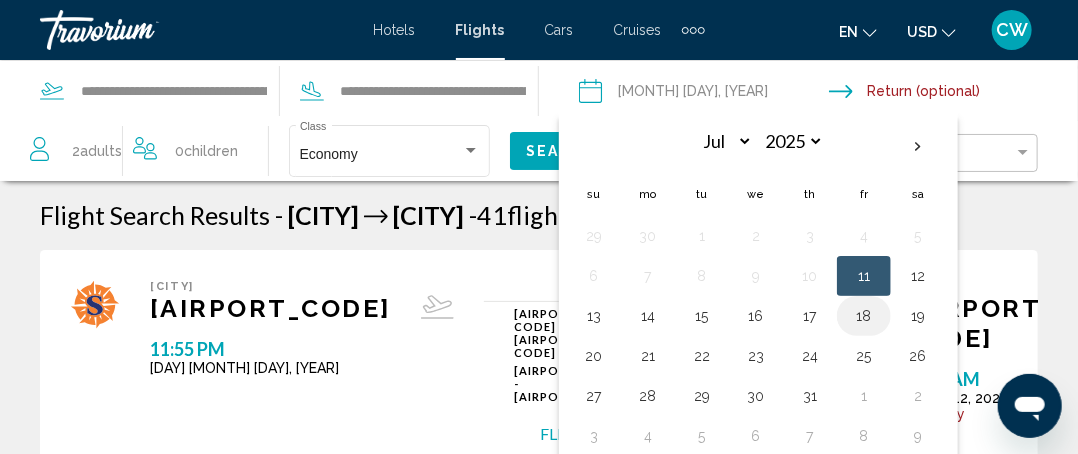 click on "18" at bounding box center (864, 316) 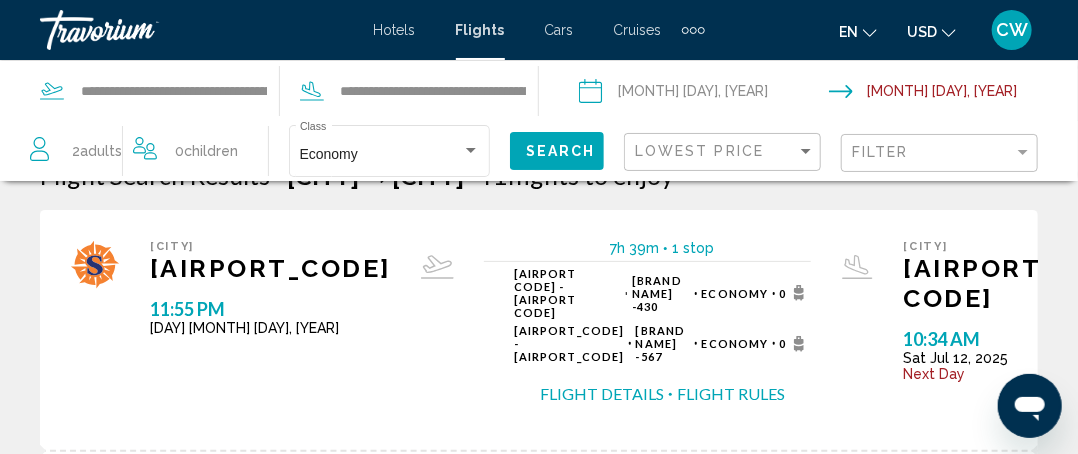 scroll, scrollTop: 0, scrollLeft: 0, axis: both 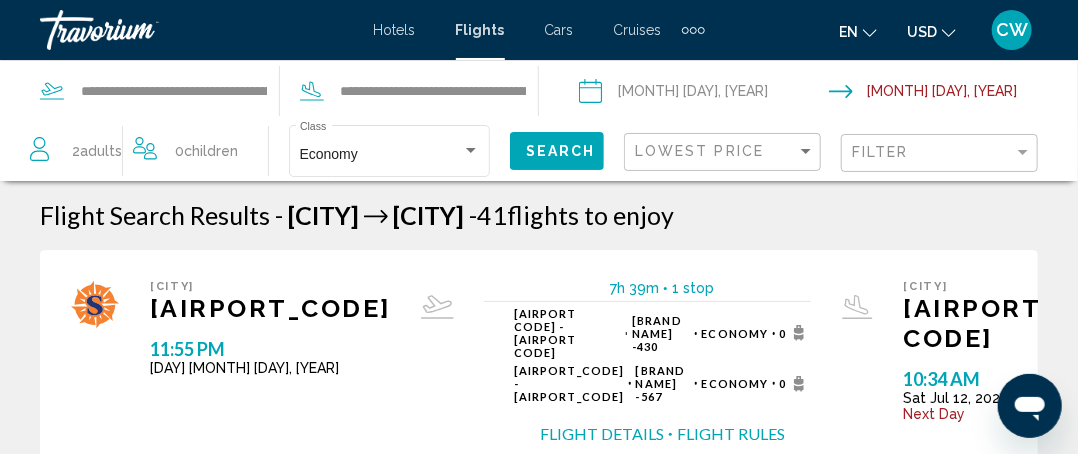 click on "Search" at bounding box center (561, 152) 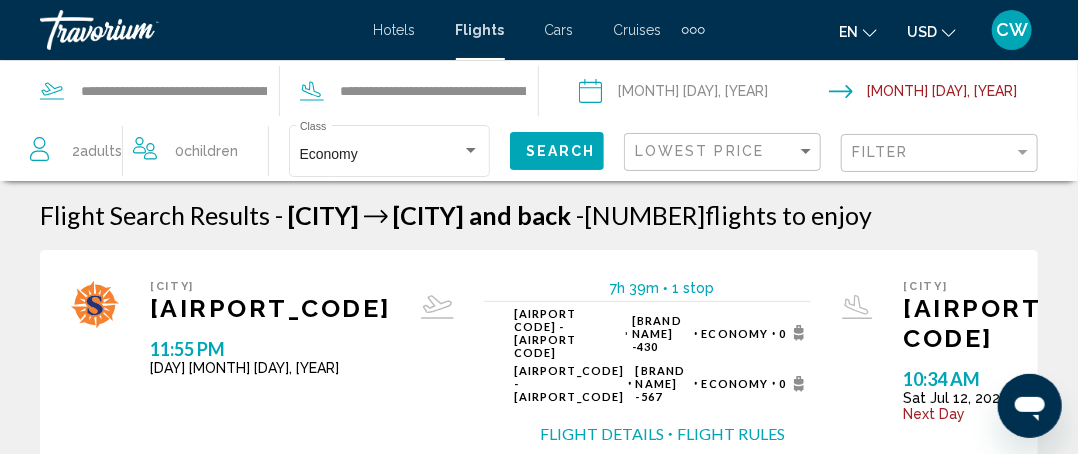 scroll, scrollTop: 0, scrollLeft: 0, axis: both 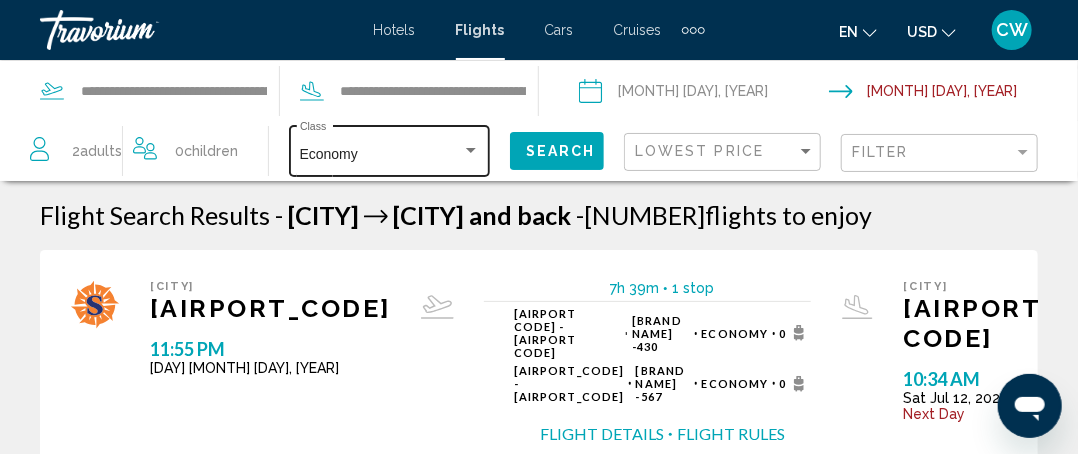 click at bounding box center (471, 150) 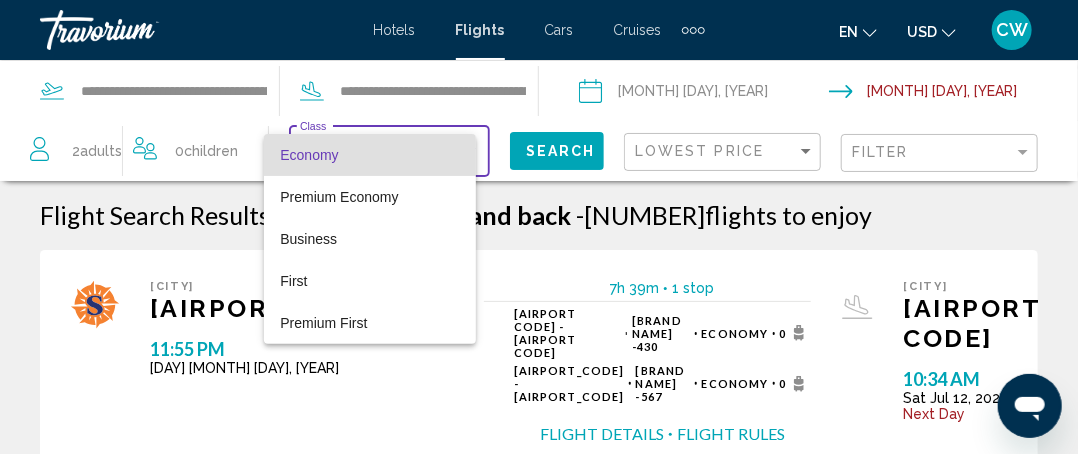 click on "Economy" at bounding box center [370, 155] 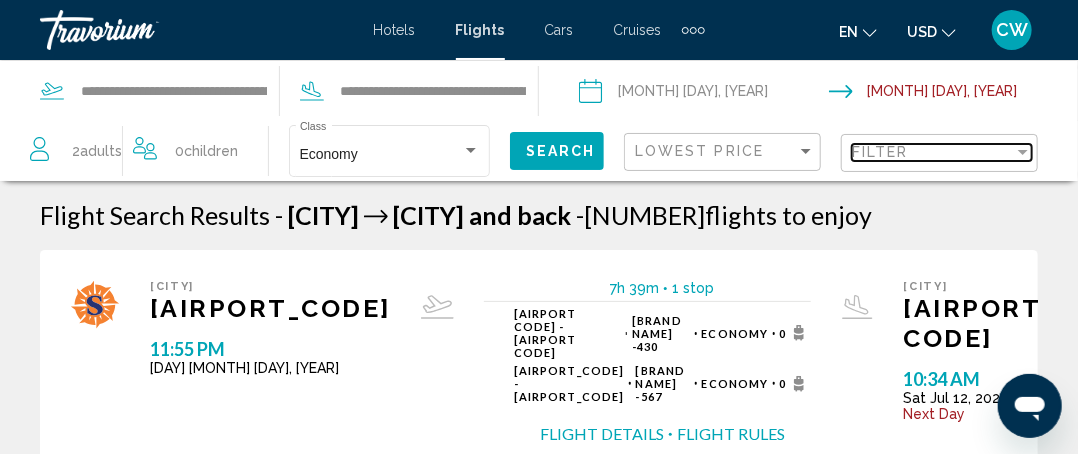 click on "Filter" at bounding box center (933, 152) 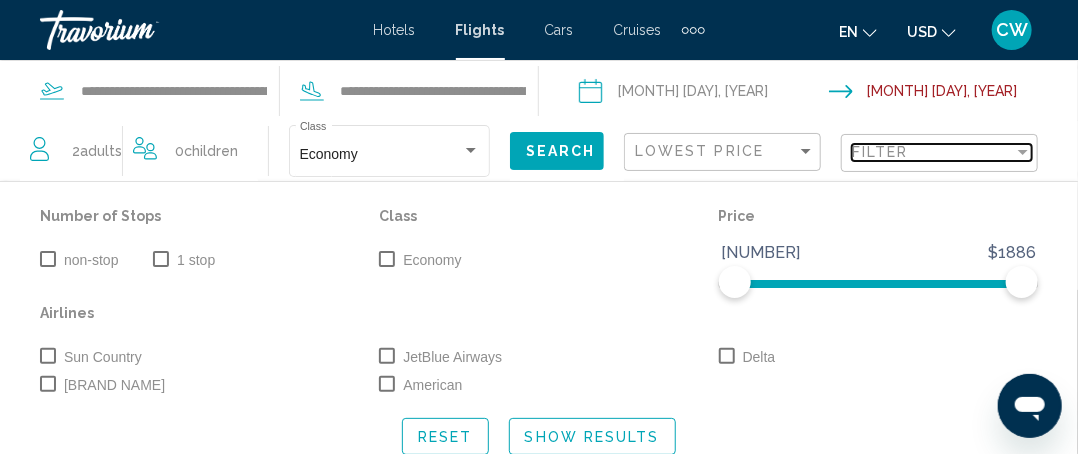 click on "Filter" at bounding box center [933, 152] 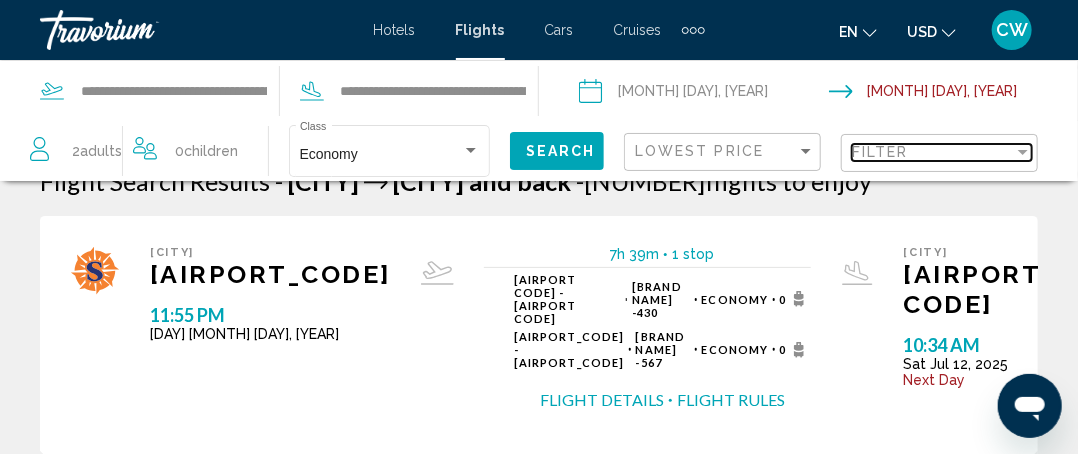 scroll, scrollTop: 0, scrollLeft: 0, axis: both 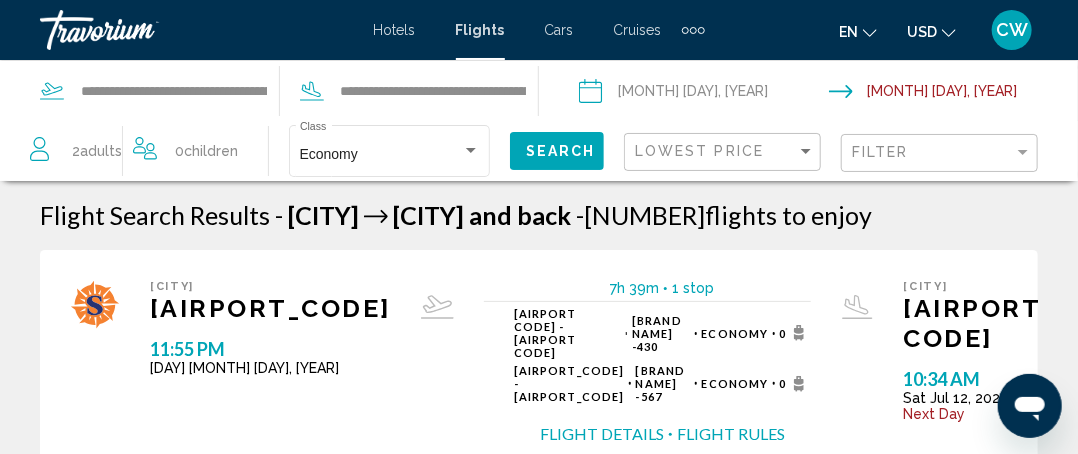 click on "**********" at bounding box center [958, 94] 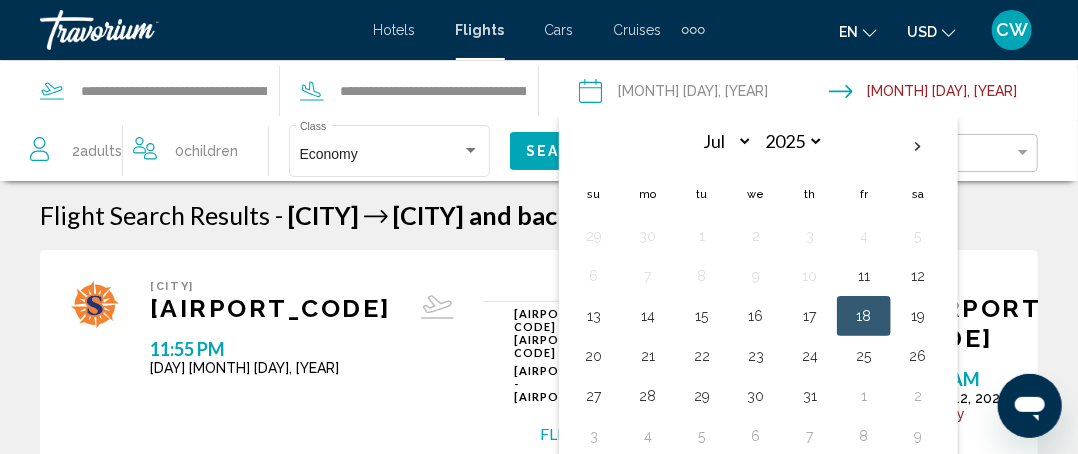 click on "**********" at bounding box center [958, 94] 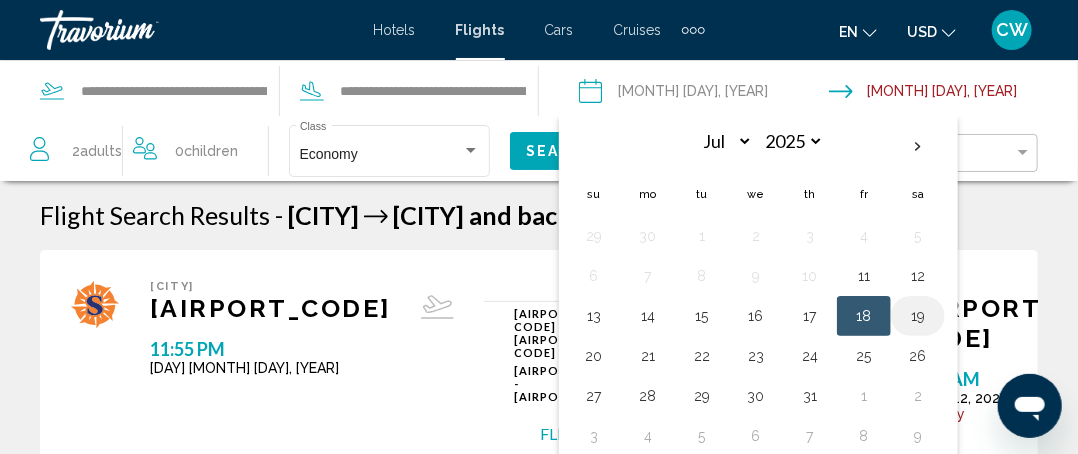click on "19" at bounding box center (918, 316) 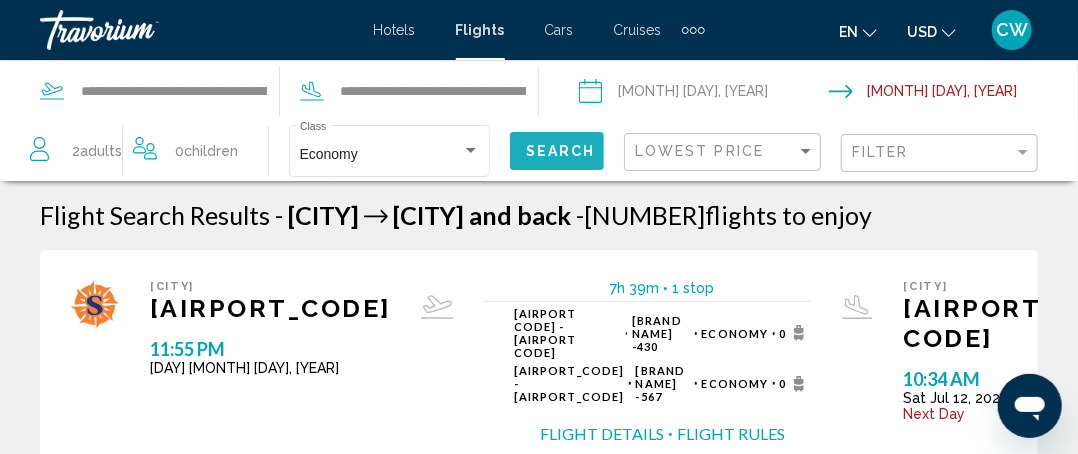 click on "Search" at bounding box center [561, 152] 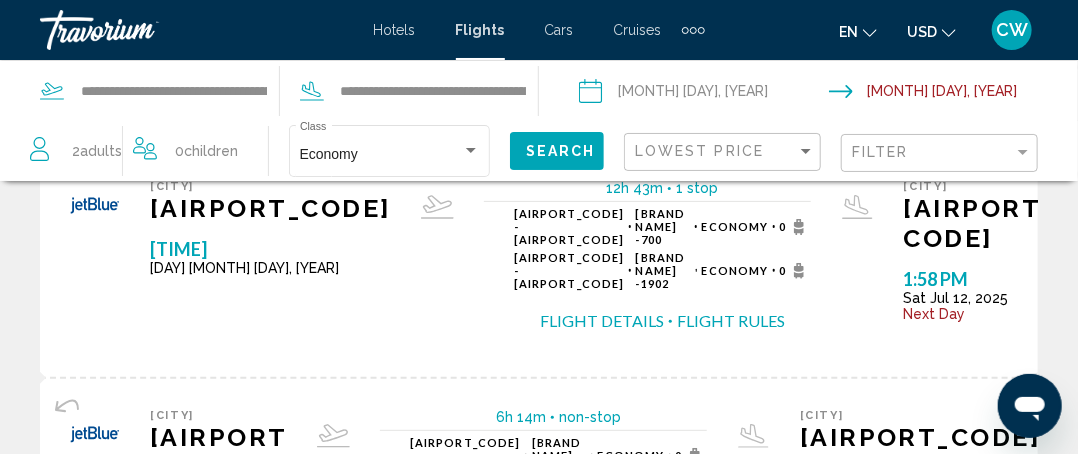 scroll, scrollTop: 0, scrollLeft: 0, axis: both 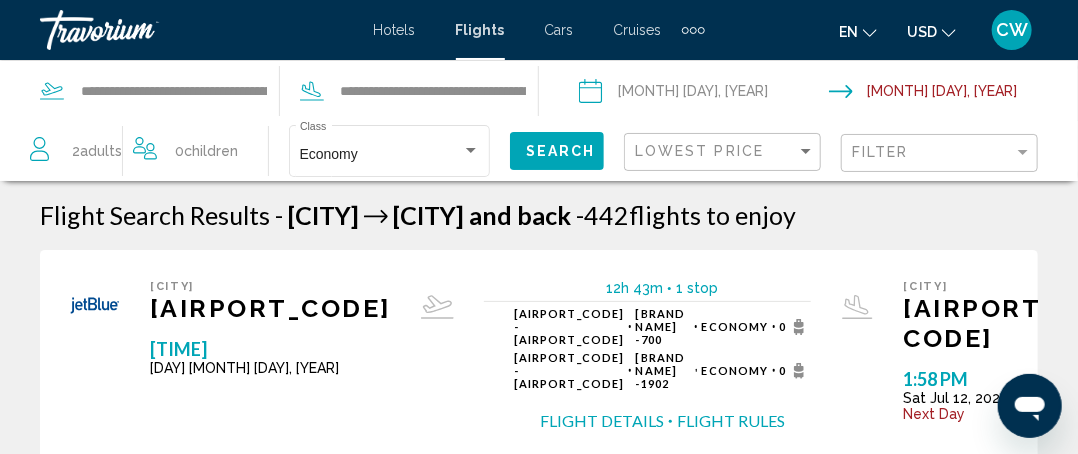 click at bounding box center (703, 94) 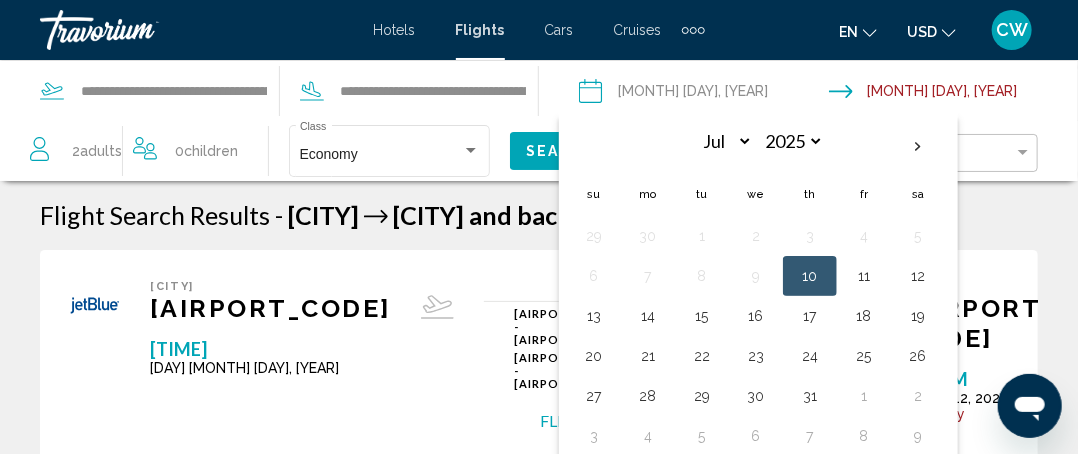 click on "10" at bounding box center [810, 276] 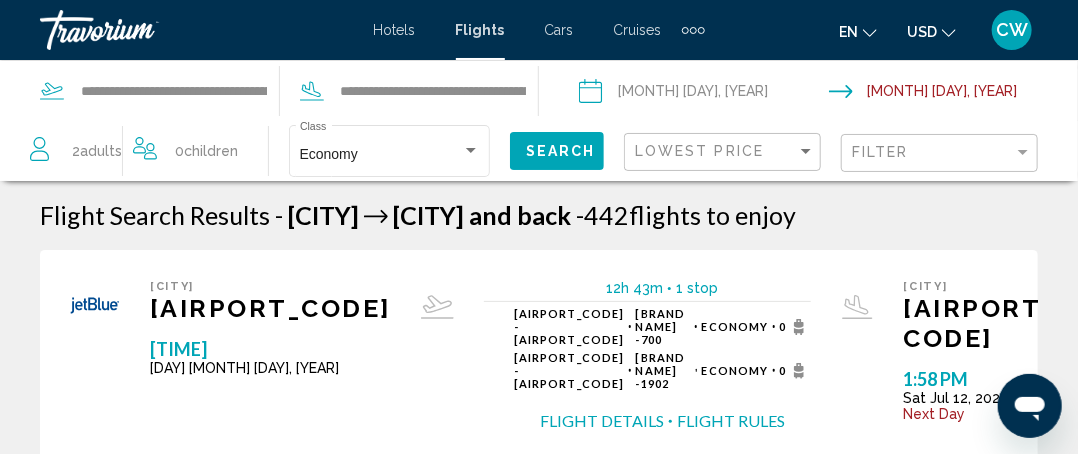 click on "Search" at bounding box center [561, 152] 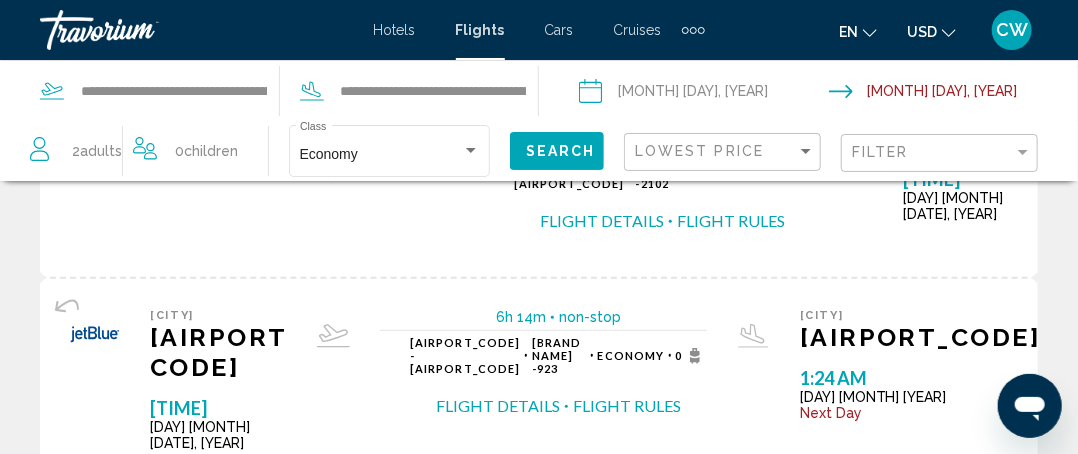 scroll, scrollTop: 0, scrollLeft: 0, axis: both 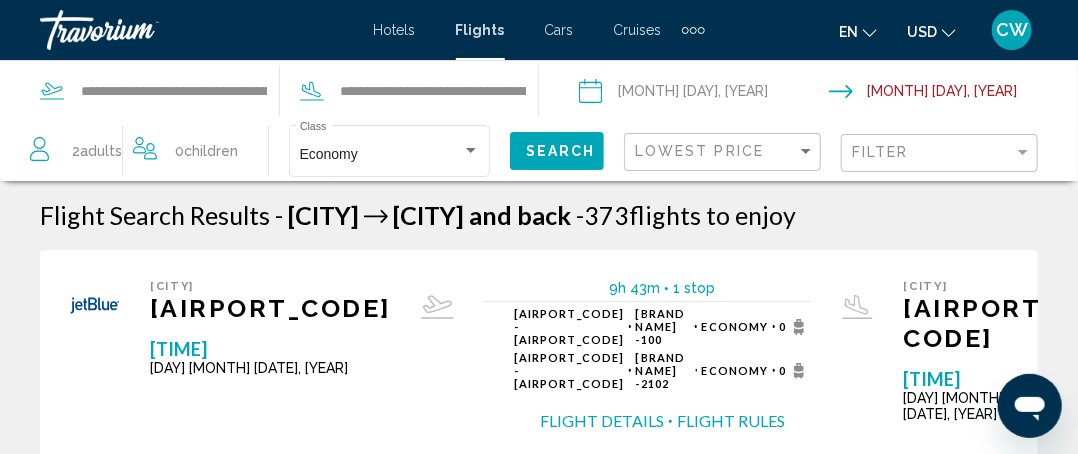 click at bounding box center (958, 94) 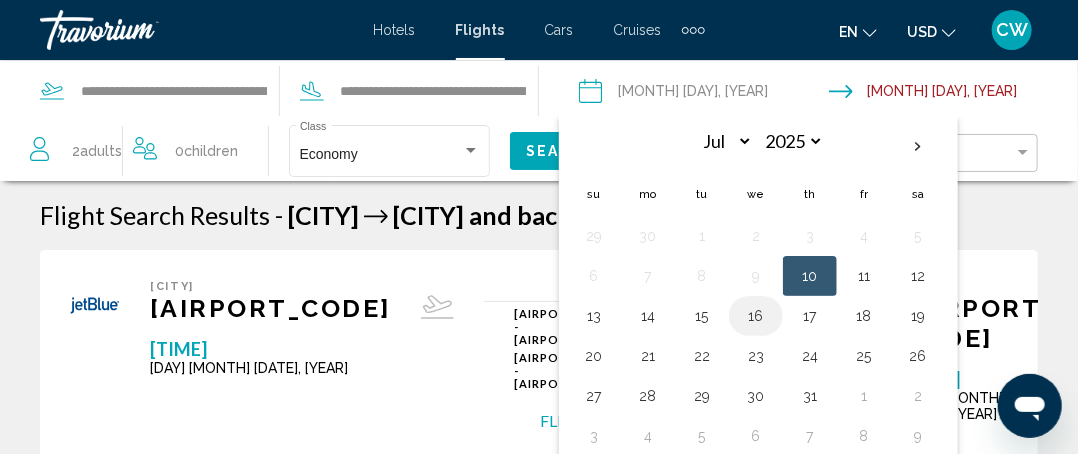 click on "16" at bounding box center (756, 316) 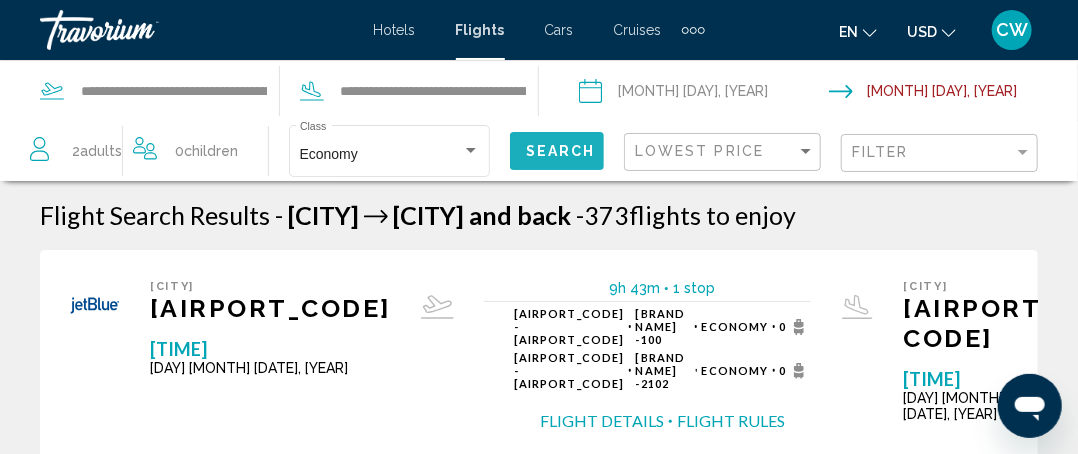 click on "Search" at bounding box center (561, 152) 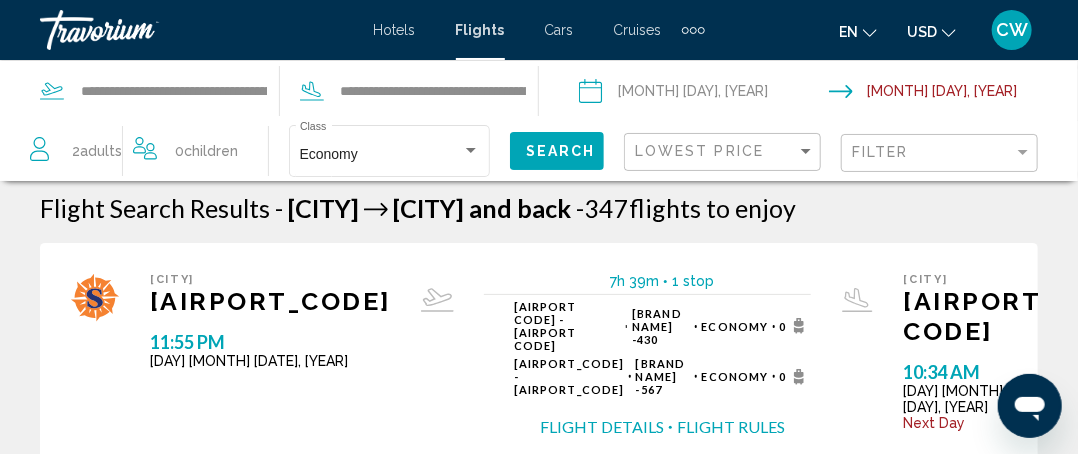 scroll, scrollTop: 0, scrollLeft: 0, axis: both 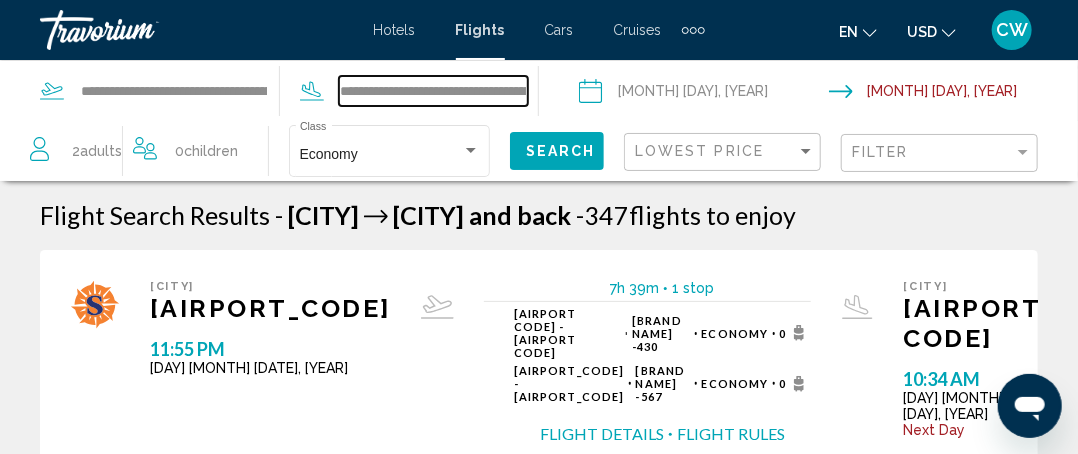 click on "**********" at bounding box center [434, 91] 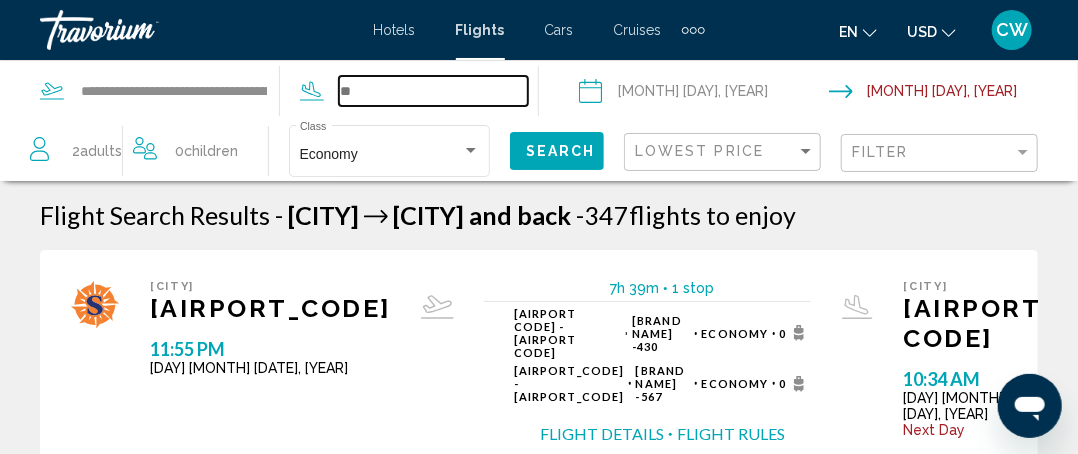 click at bounding box center (434, 91) 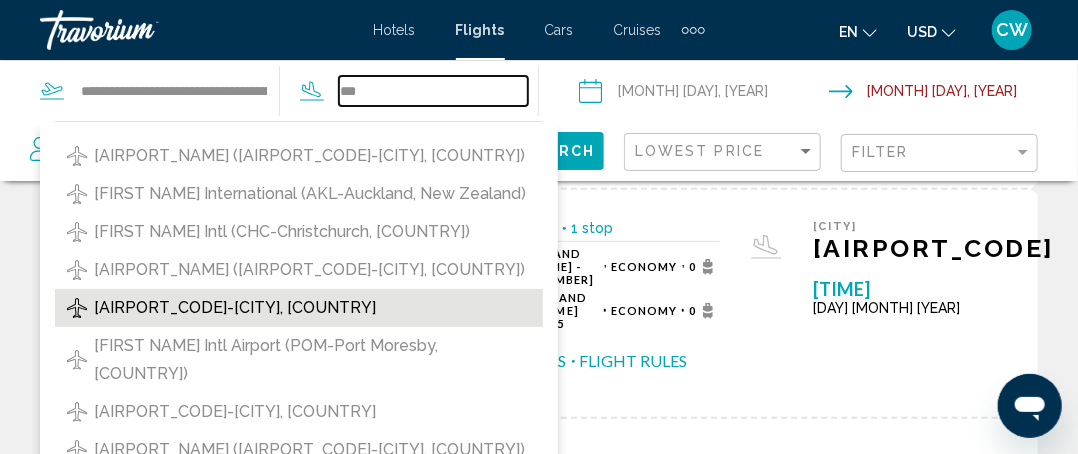 scroll, scrollTop: 300, scrollLeft: 0, axis: vertical 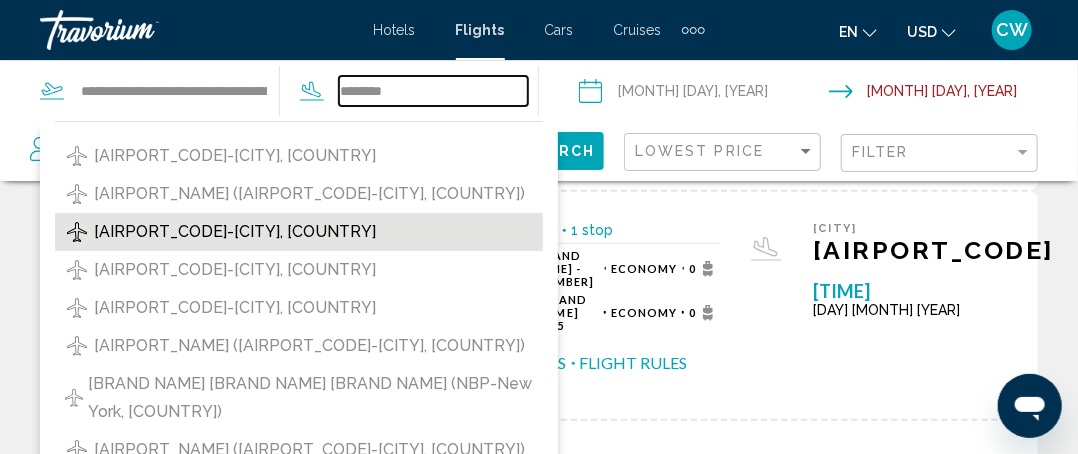 type on "********" 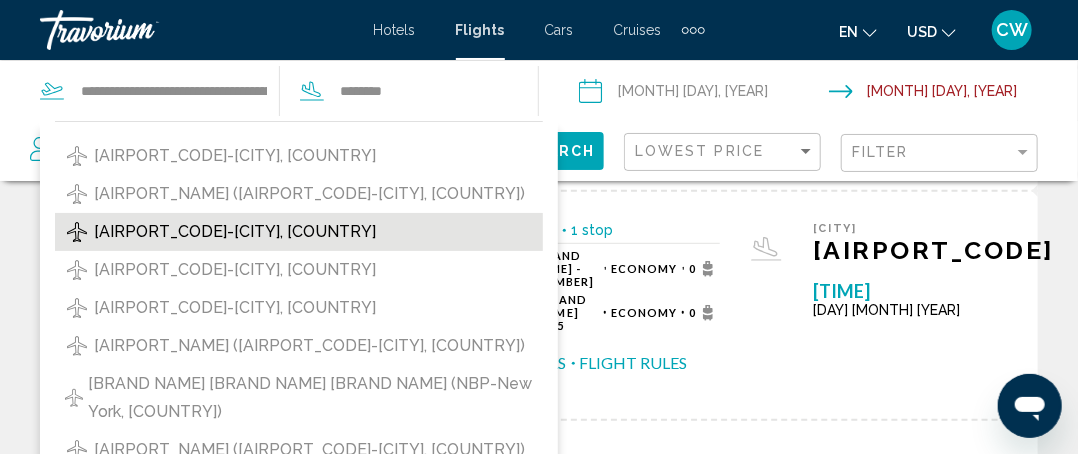 click on "[AIRPORT_CODE]-[CITY], [COUNTRY]" at bounding box center [235, 156] 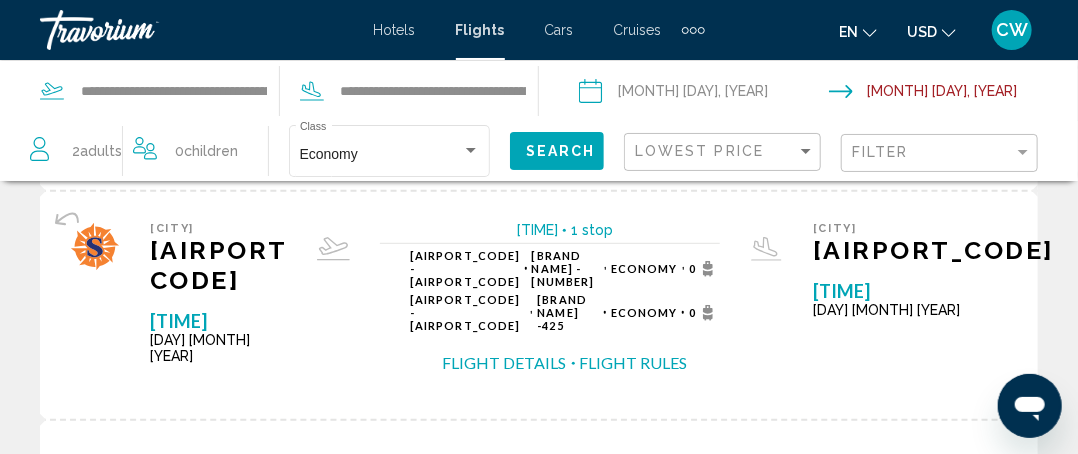 click on "Search" at bounding box center [561, 152] 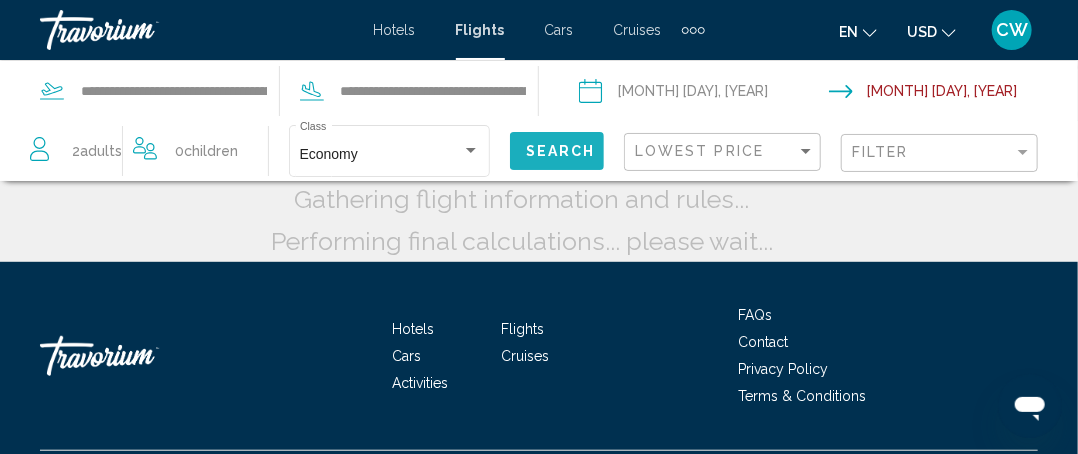 scroll, scrollTop: 100, scrollLeft: 0, axis: vertical 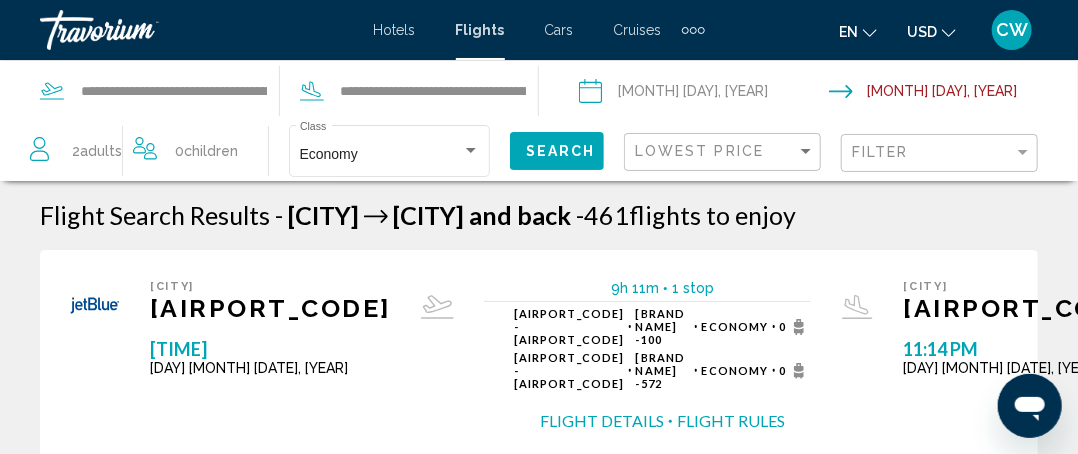 click on "English Español Français Italiano Português русский USD
USD ($) MXN (Mex$) CAD (Can$) GBP (£) EUR (€) AUD (A$) NZD (NZ$) CNY (CN¥) CW Login" at bounding box center [539, 30] 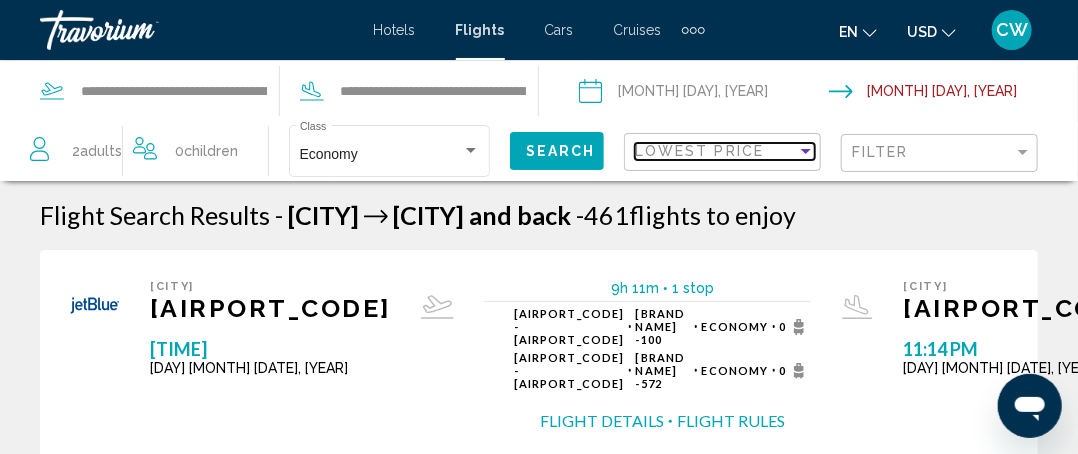 click at bounding box center (806, 151) 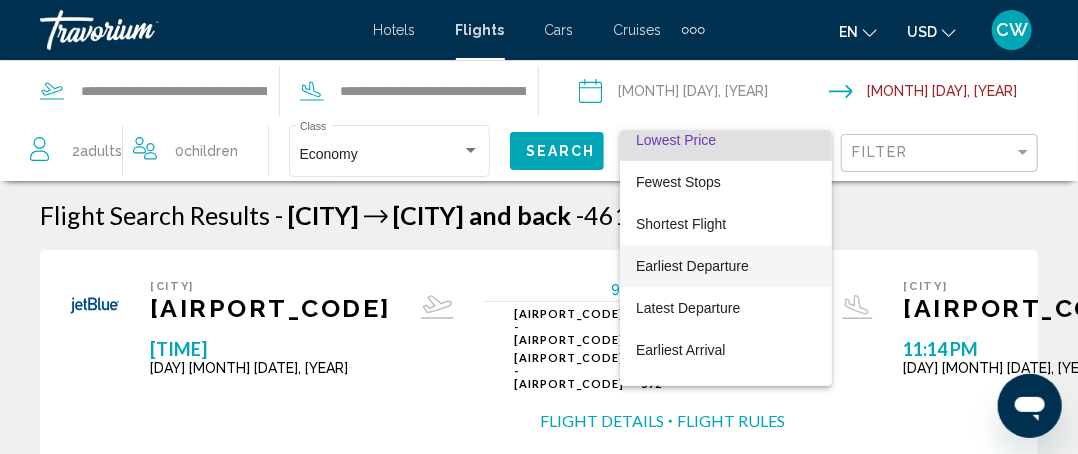 scroll, scrollTop: 0, scrollLeft: 0, axis: both 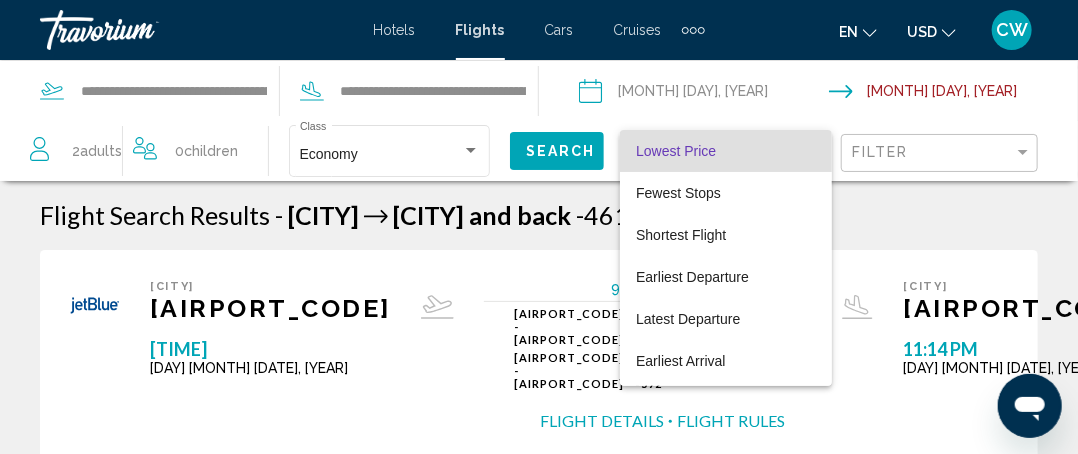 click at bounding box center [539, 227] 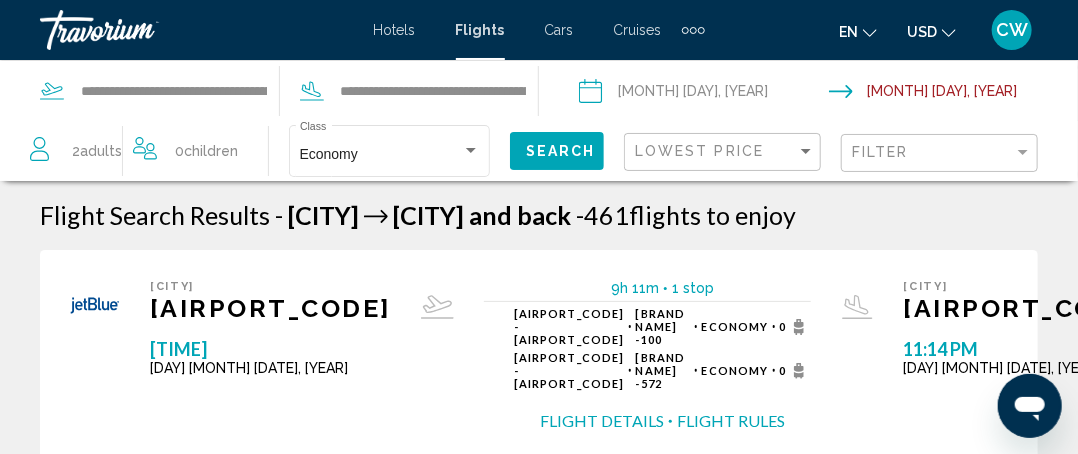 click on "**********" at bounding box center [703, 94] 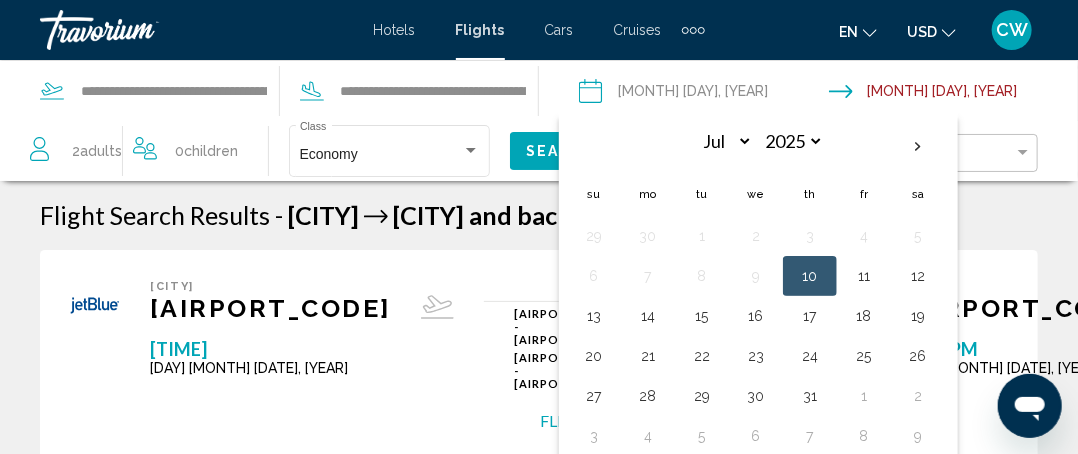 click on "11" at bounding box center (864, 276) 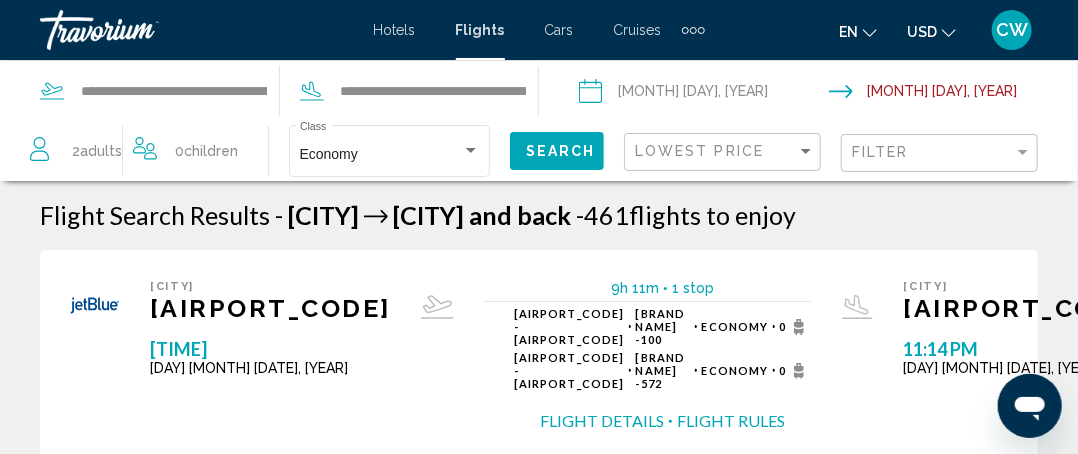 click on "Search" at bounding box center [561, 152] 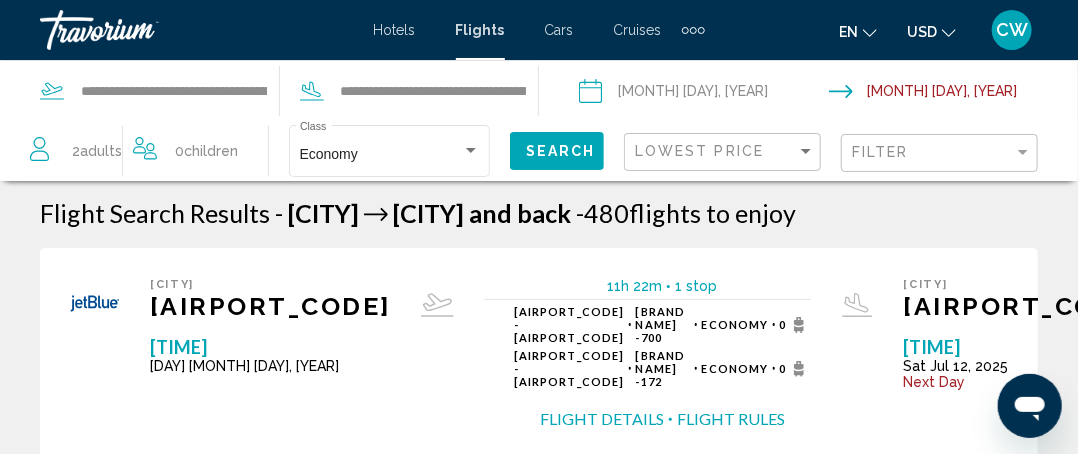 scroll, scrollTop: 0, scrollLeft: 0, axis: both 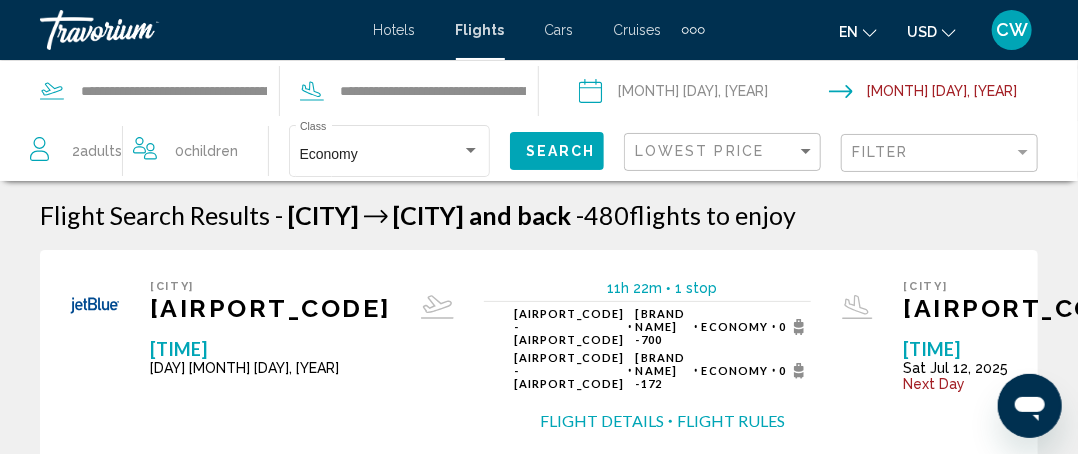 click on "Hotels" at bounding box center (395, 30) 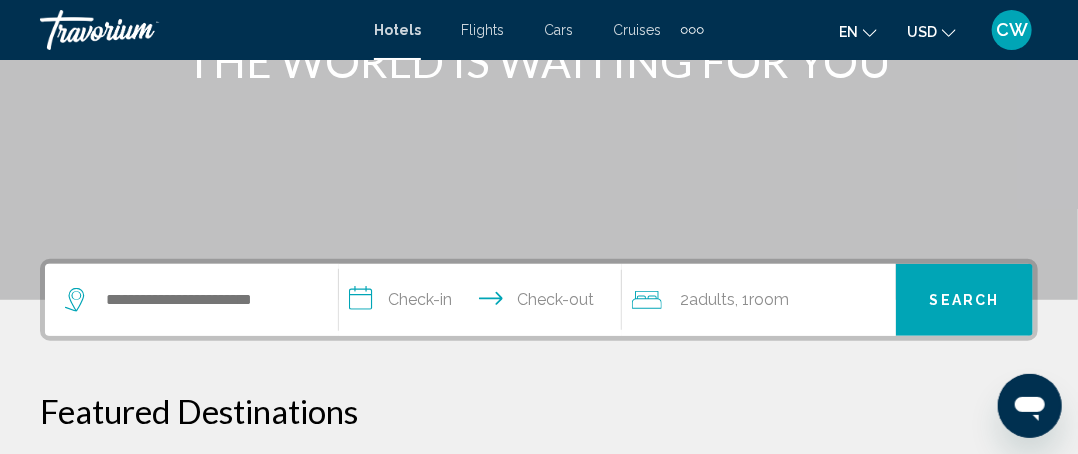 scroll, scrollTop: 400, scrollLeft: 0, axis: vertical 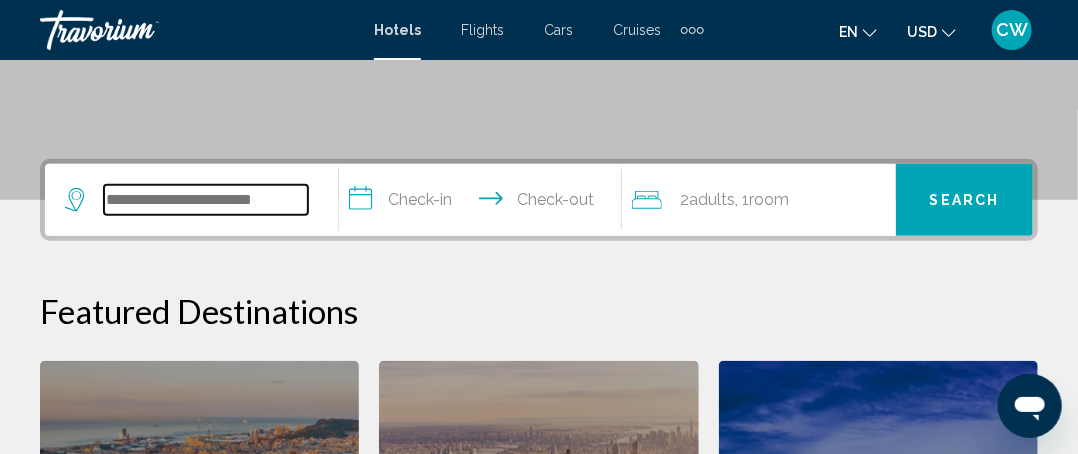 click at bounding box center [206, 200] 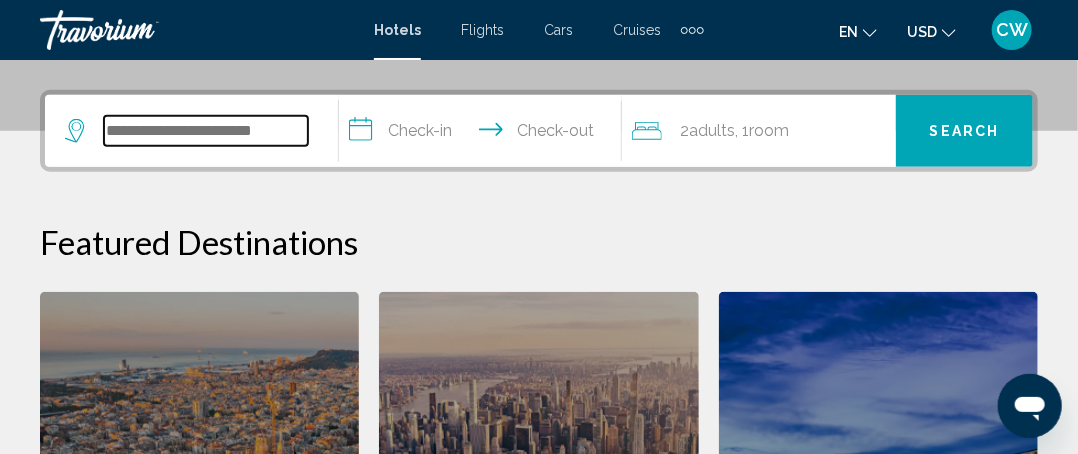 scroll, scrollTop: 493, scrollLeft: 0, axis: vertical 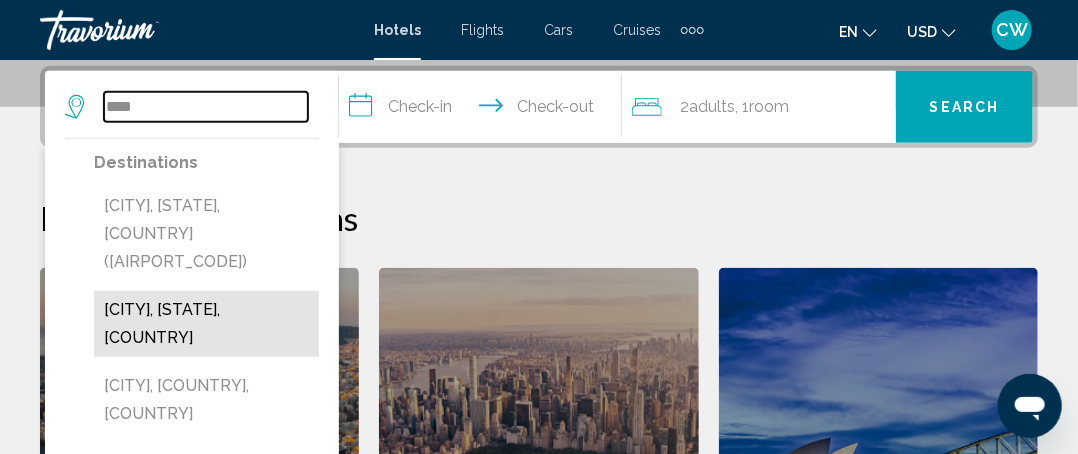 type on "****" 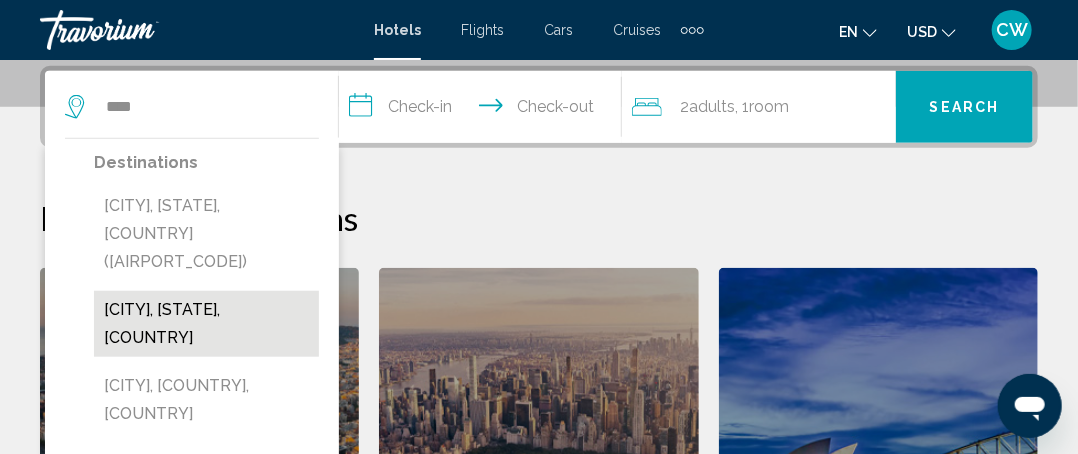 click on "[CITY], [STATE], [COUNTRY]" at bounding box center [206, 324] 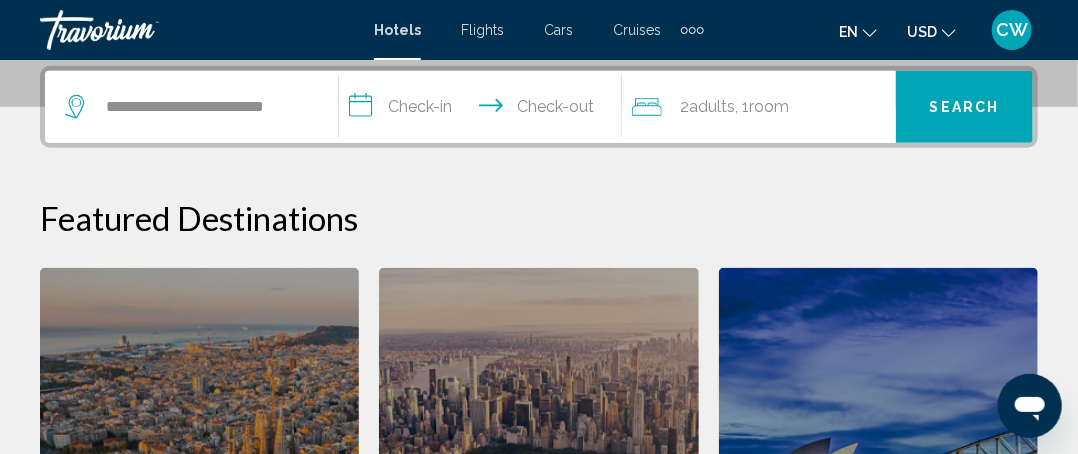 click on "**********" at bounding box center (485, 110) 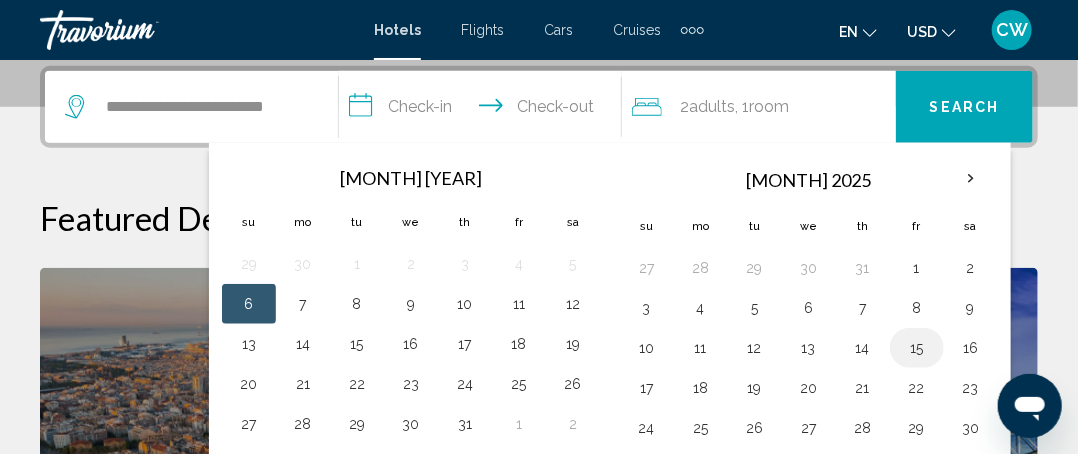 click on "15" at bounding box center [917, 348] 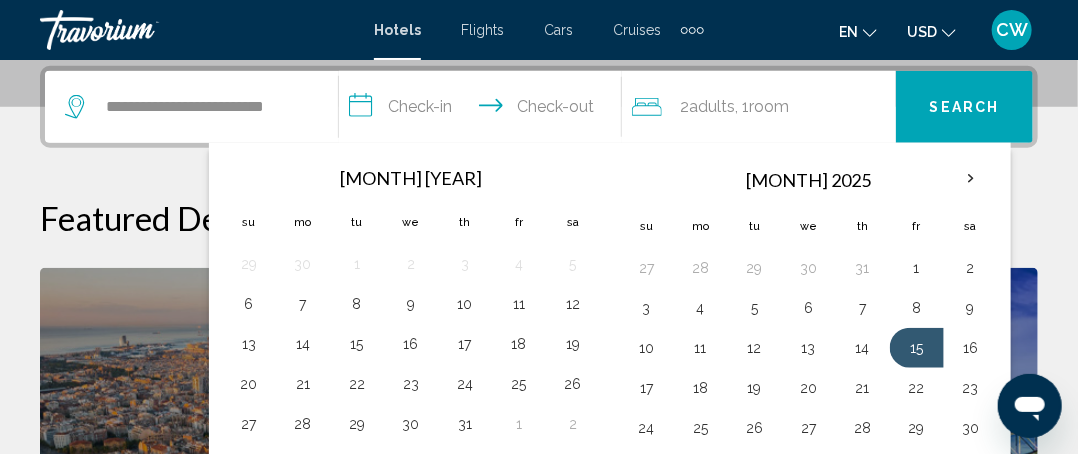 click on "Adults" at bounding box center (712, 106) 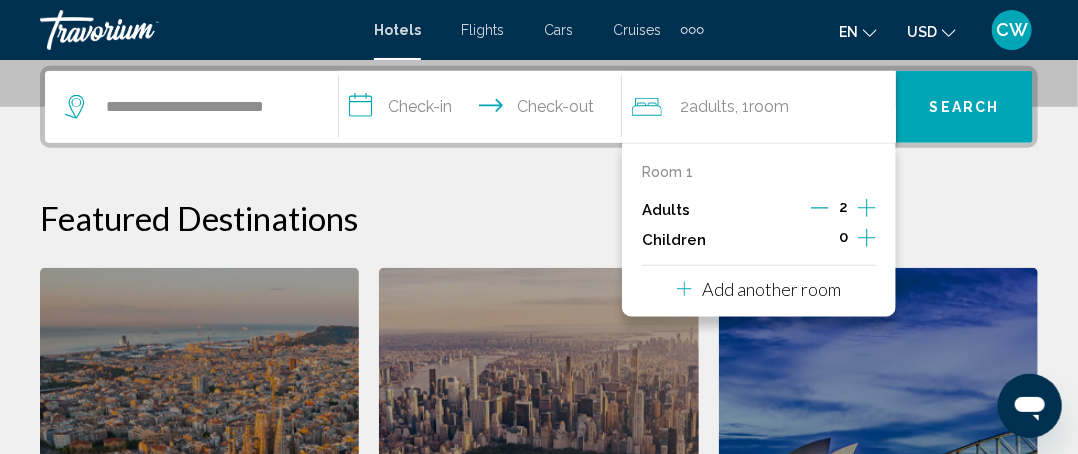 click at bounding box center [867, 238] 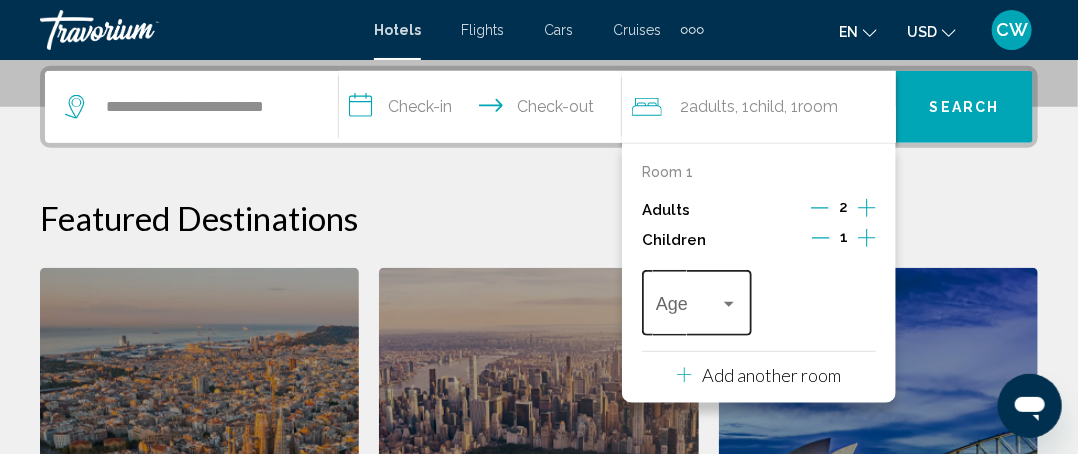click at bounding box center [729, 304] 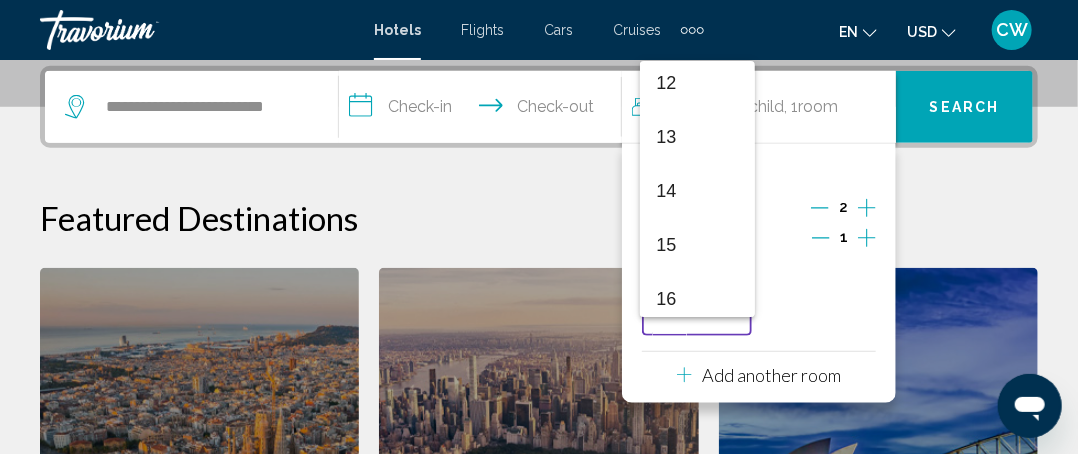 scroll, scrollTop: 700, scrollLeft: 0, axis: vertical 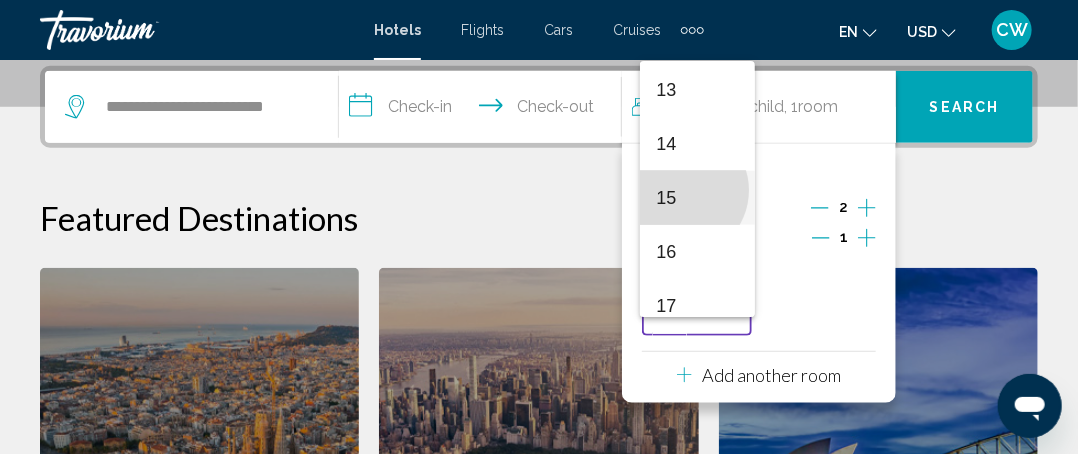click on "15" at bounding box center [697, 198] 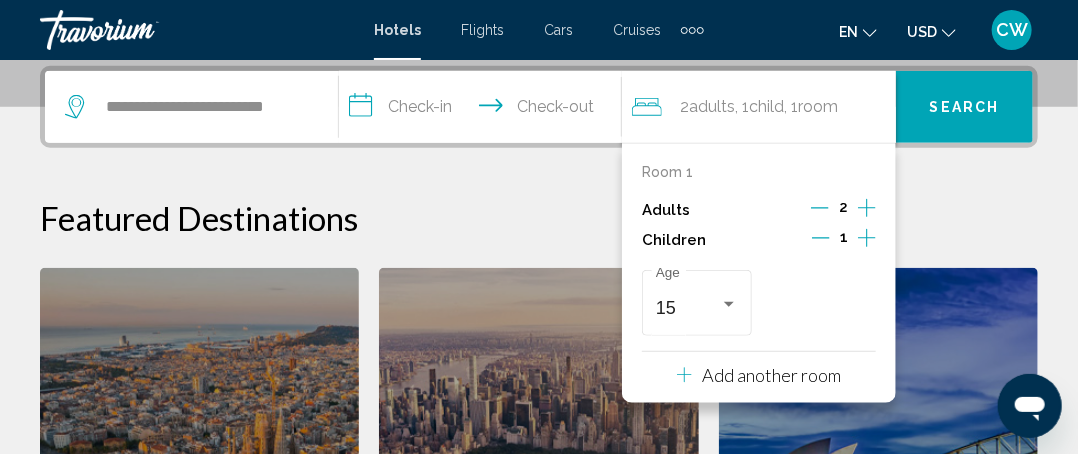 click on "Featured Destinations" at bounding box center (539, 218) 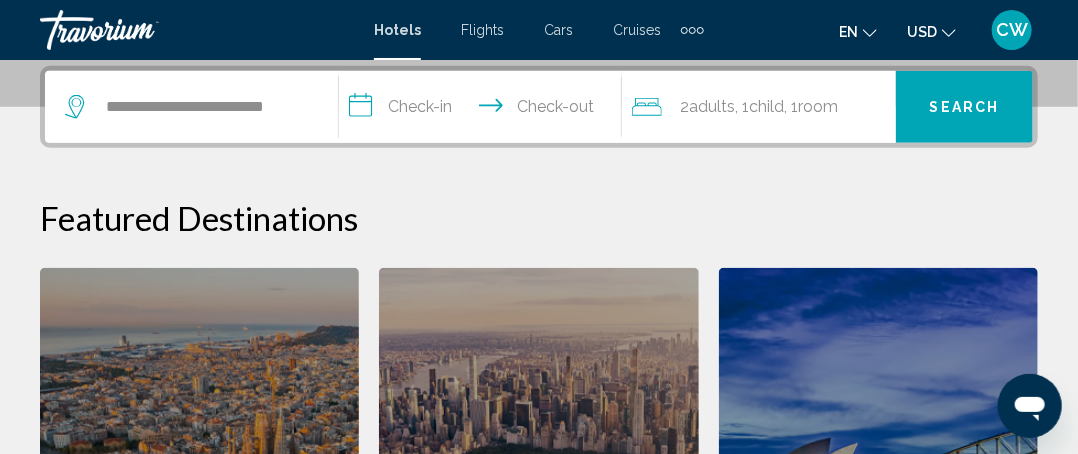 click on "**********" at bounding box center (485, 110) 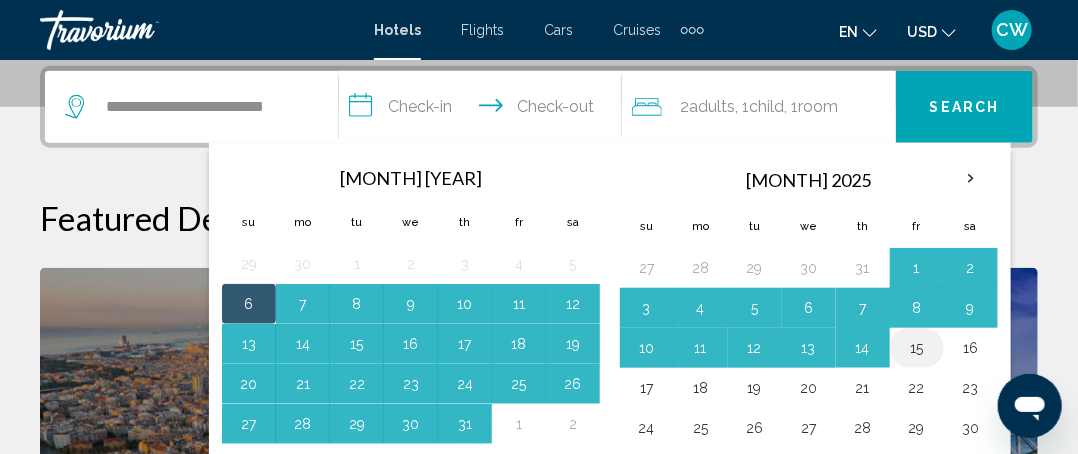 click on "15" at bounding box center [917, 348] 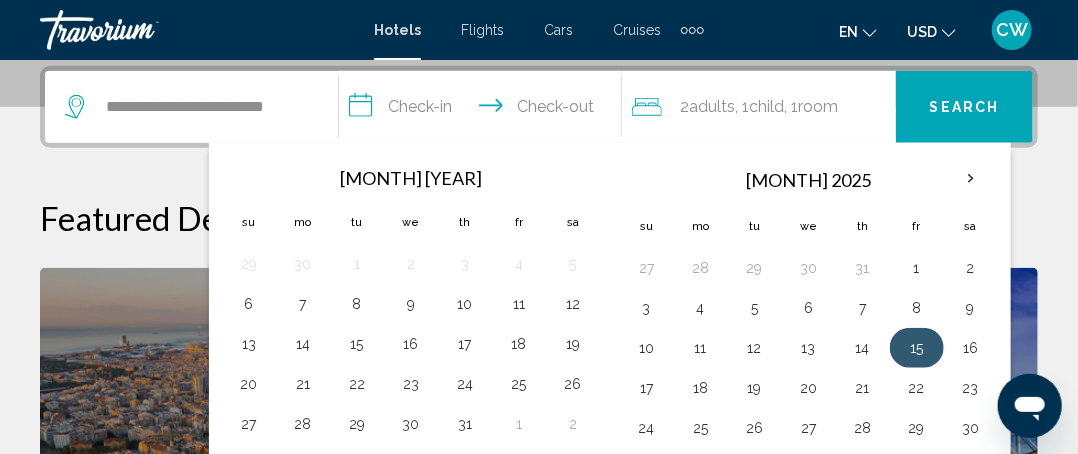 click on "15" at bounding box center [917, 348] 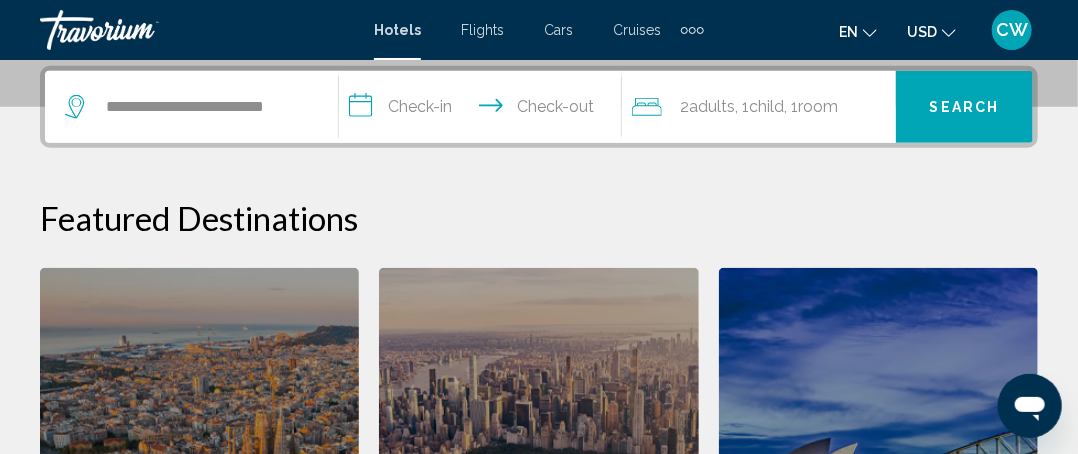 click at bounding box center [0, 0] 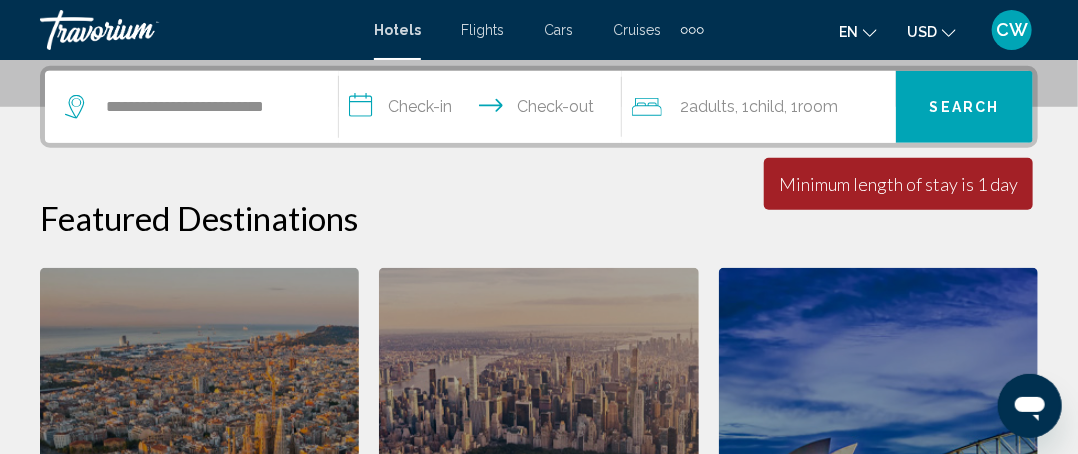 click on "**********" at bounding box center (485, 110) 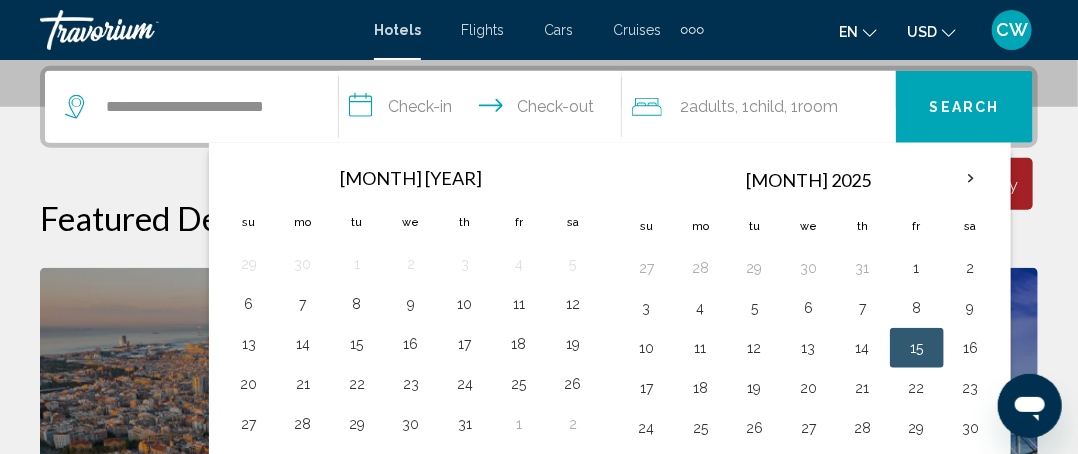 click on "15" at bounding box center [917, 348] 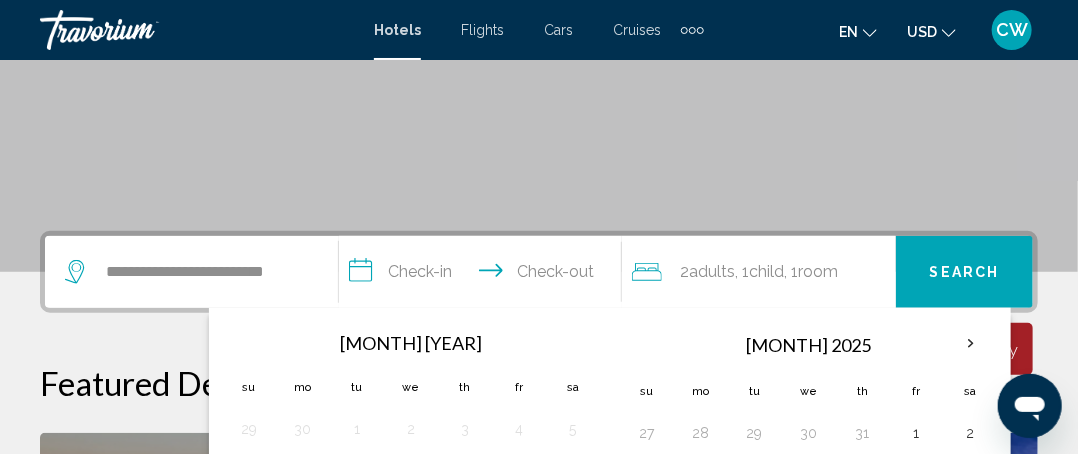 scroll, scrollTop: 293, scrollLeft: 0, axis: vertical 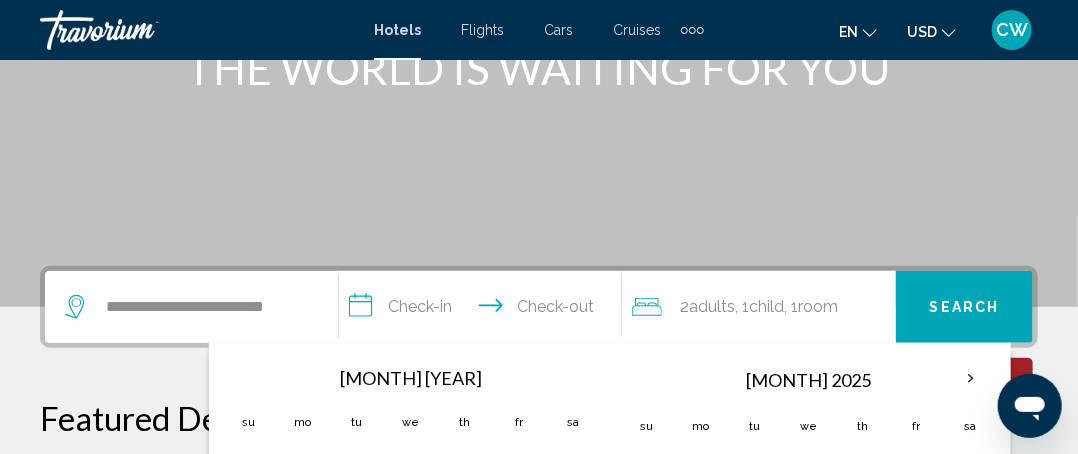 click on "**********" at bounding box center (485, 310) 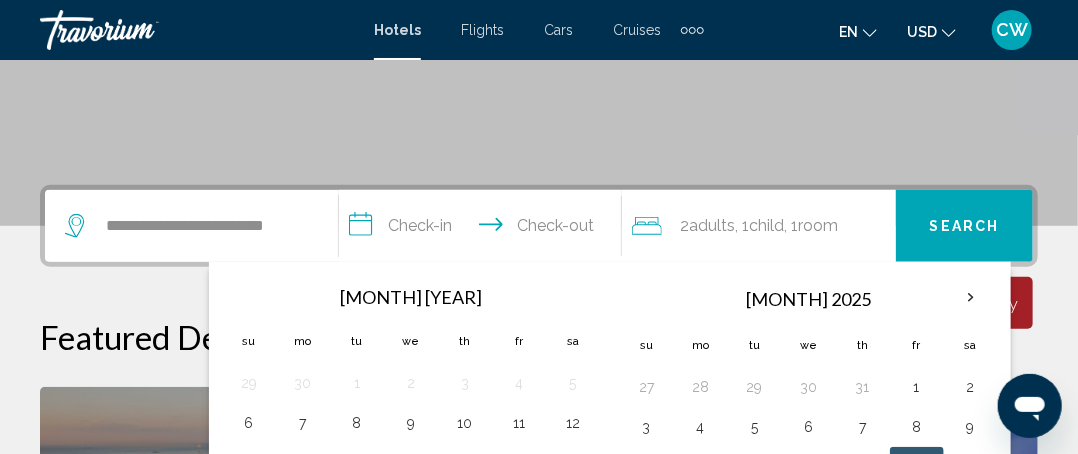 scroll, scrollTop: 493, scrollLeft: 0, axis: vertical 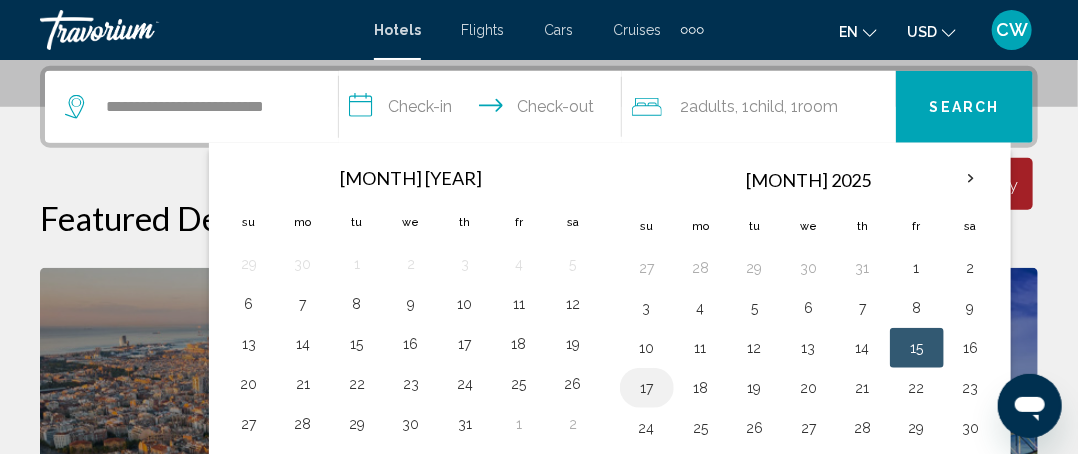 click on "17" at bounding box center [647, 388] 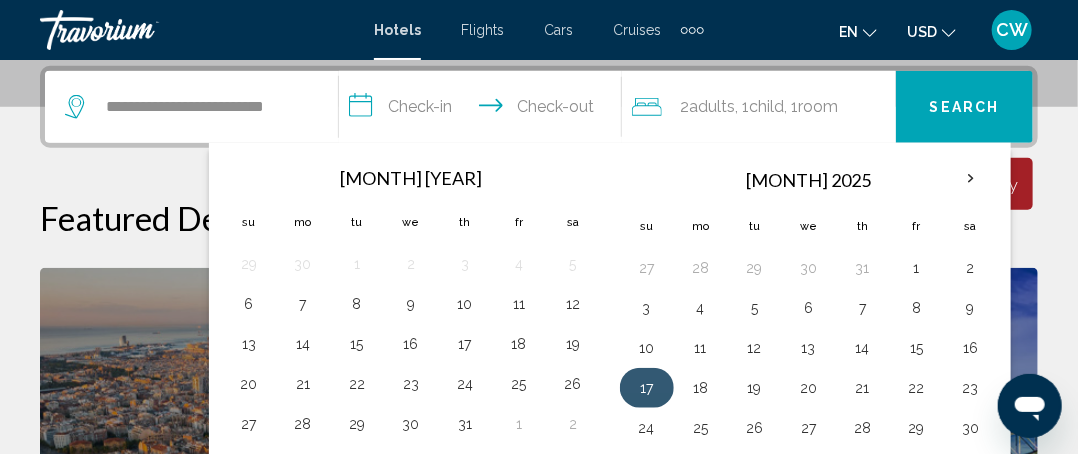 click on "17" at bounding box center [647, 388] 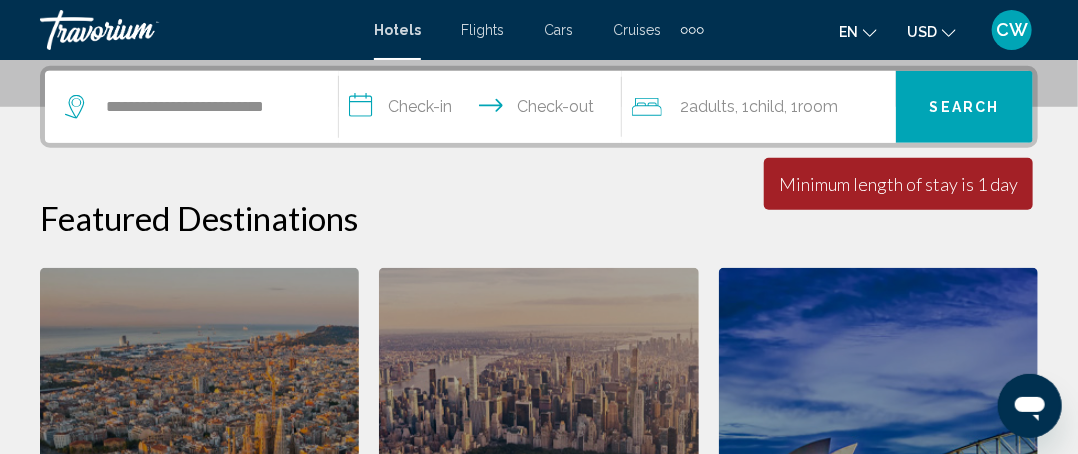click on "[CITY]" at bounding box center [538, 482] 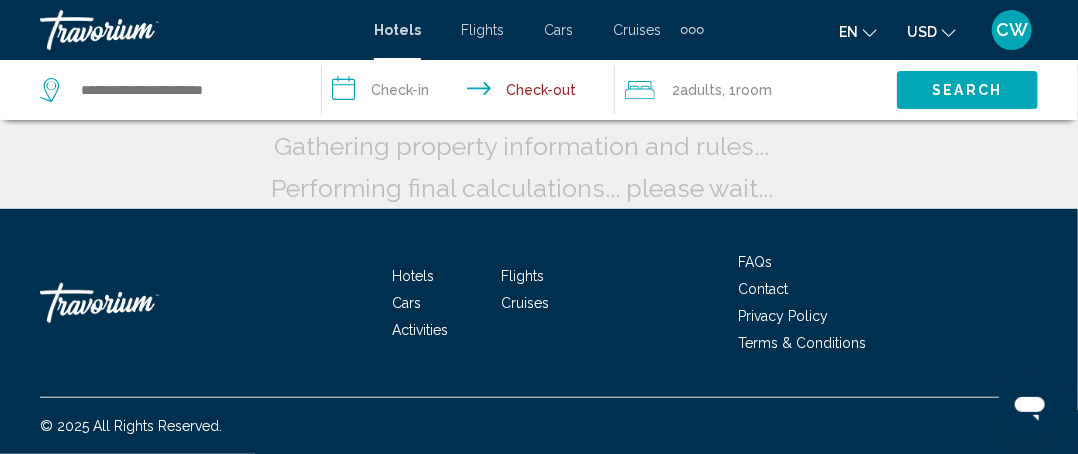 scroll, scrollTop: 0, scrollLeft: 0, axis: both 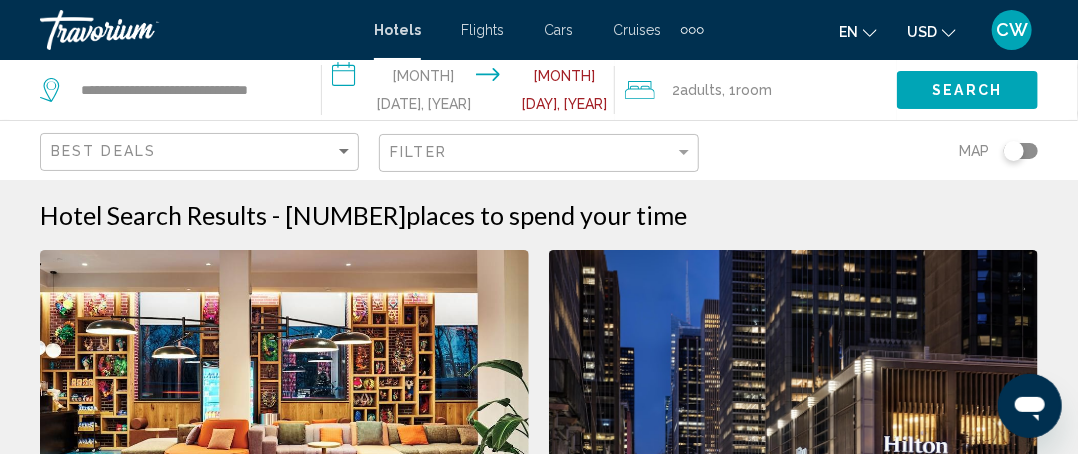 click on "**********" at bounding box center (170, 90) 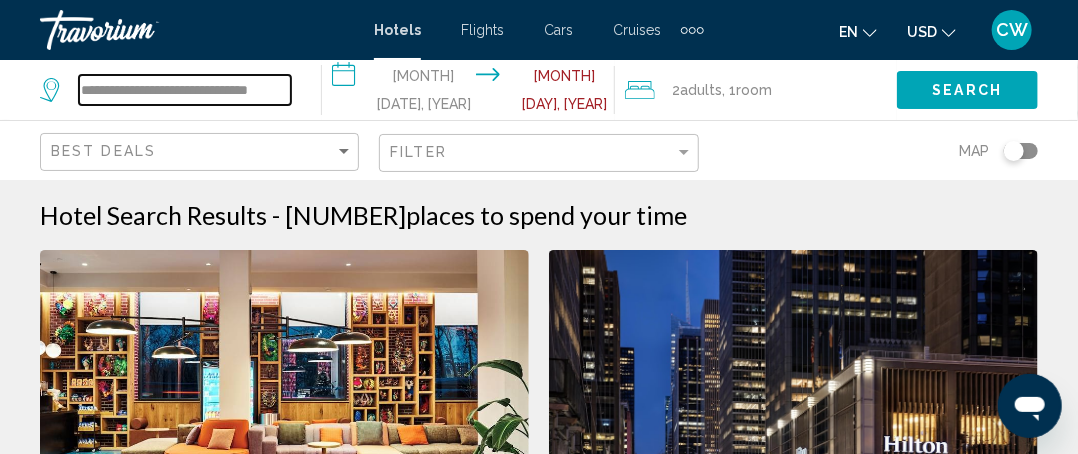 click on "**********" at bounding box center [185, 90] 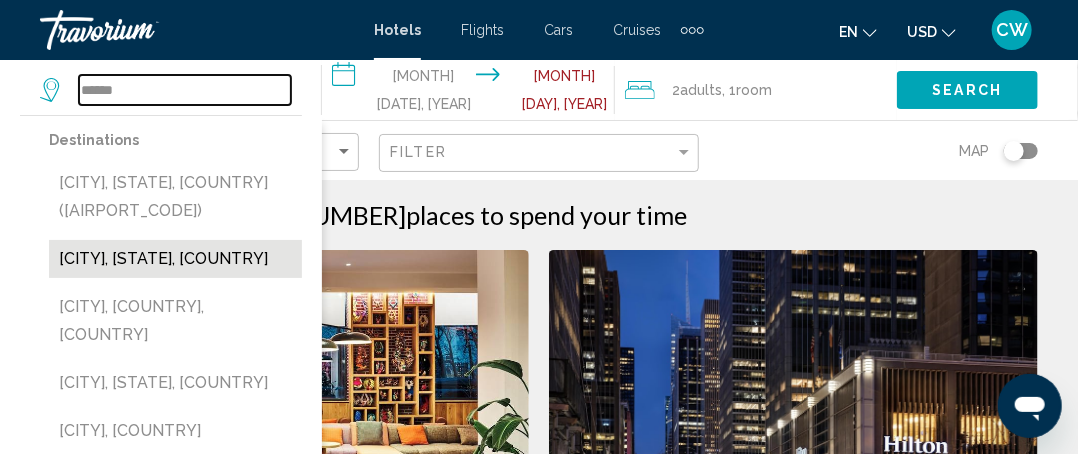 type on "******" 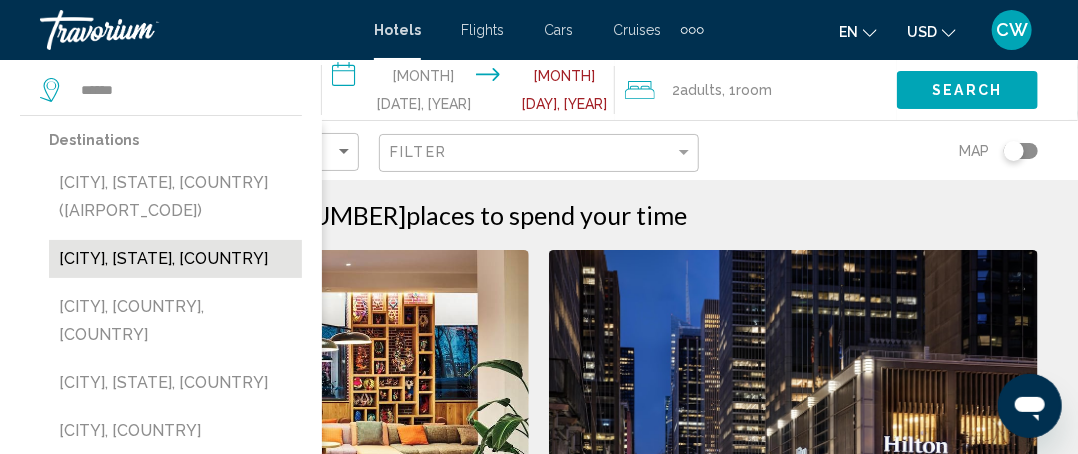 click on "[CITY], [STATE], [COUNTRY]" at bounding box center (175, 259) 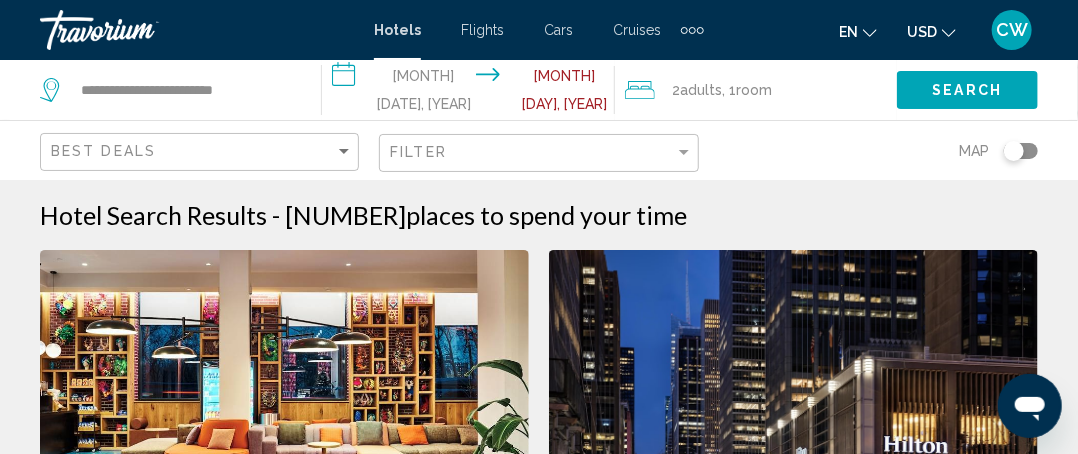 click on "**********" at bounding box center [472, 93] 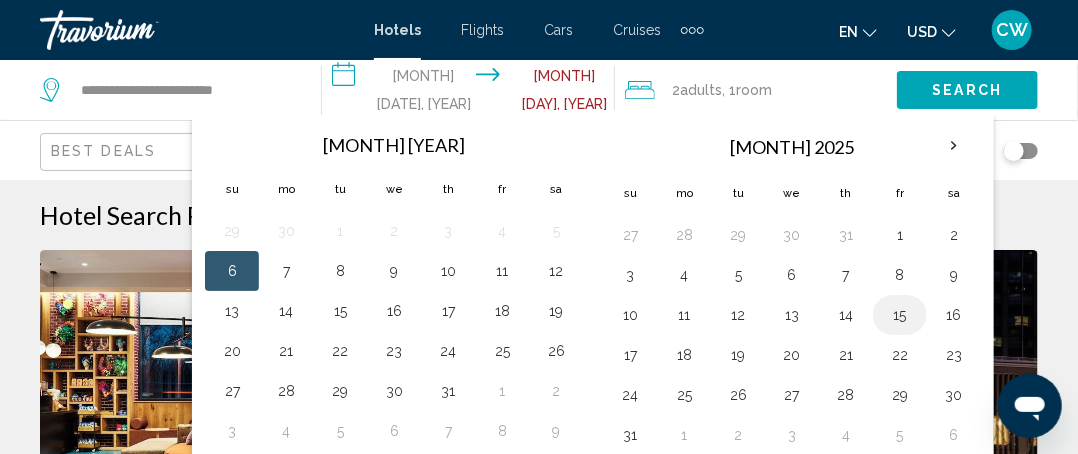 click on "15" at bounding box center [900, 315] 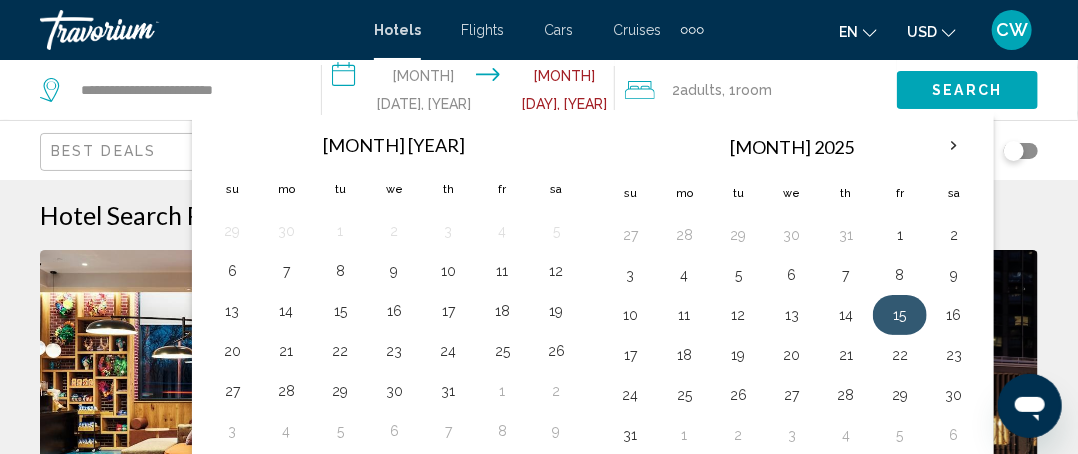 click on "15" at bounding box center [900, 315] 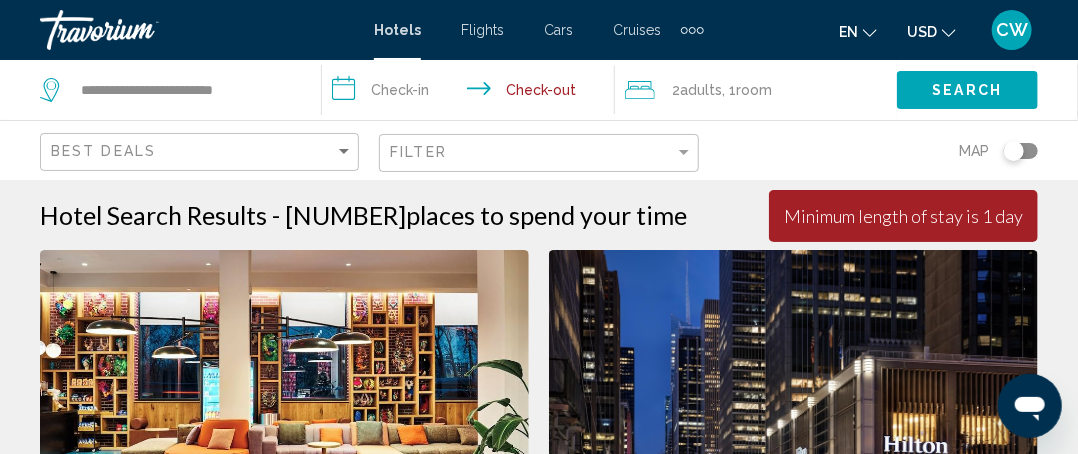 click at bounding box center (793, 410) 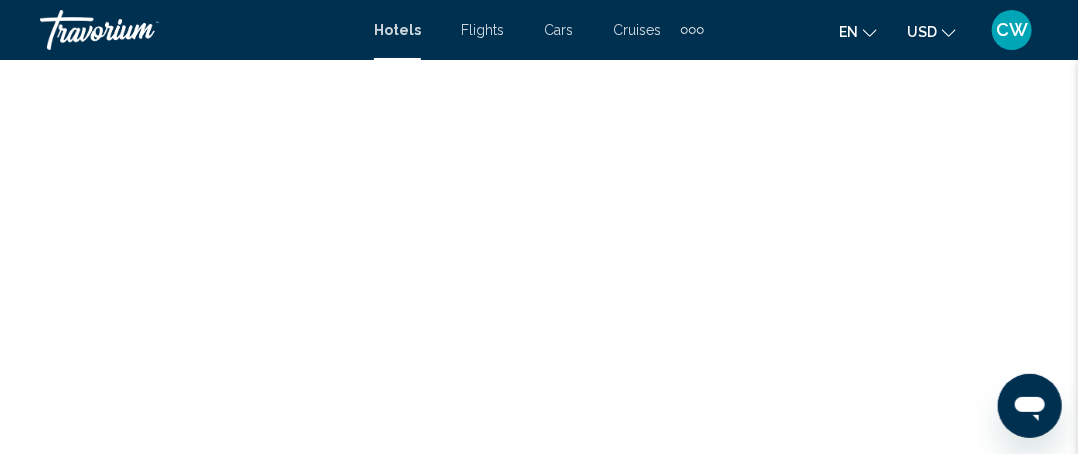 scroll, scrollTop: 0, scrollLeft: 0, axis: both 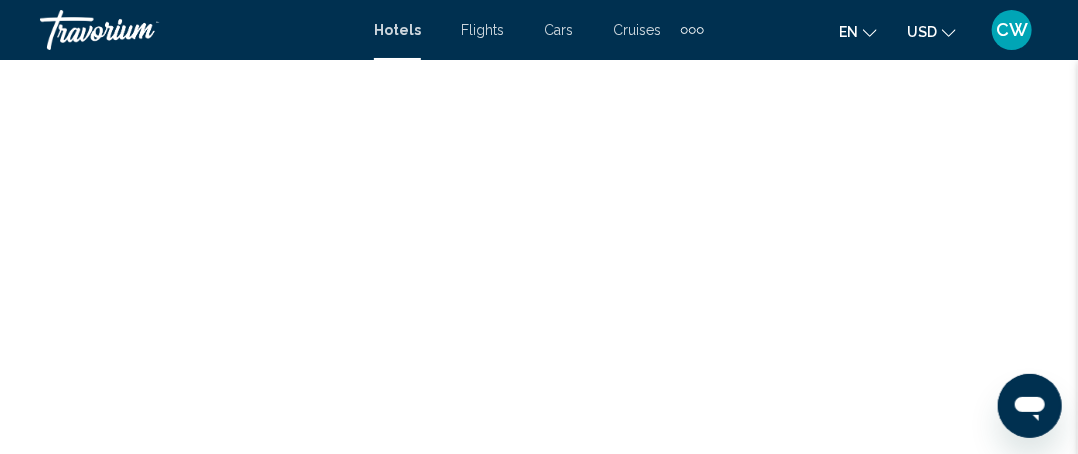click on "Hotels" at bounding box center (397, 30) 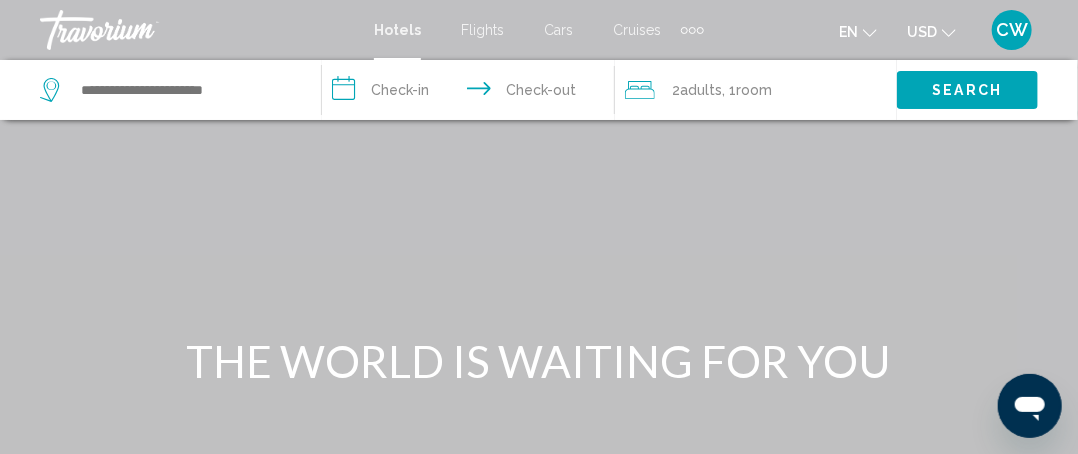 click on "**********" at bounding box center (472, 93) 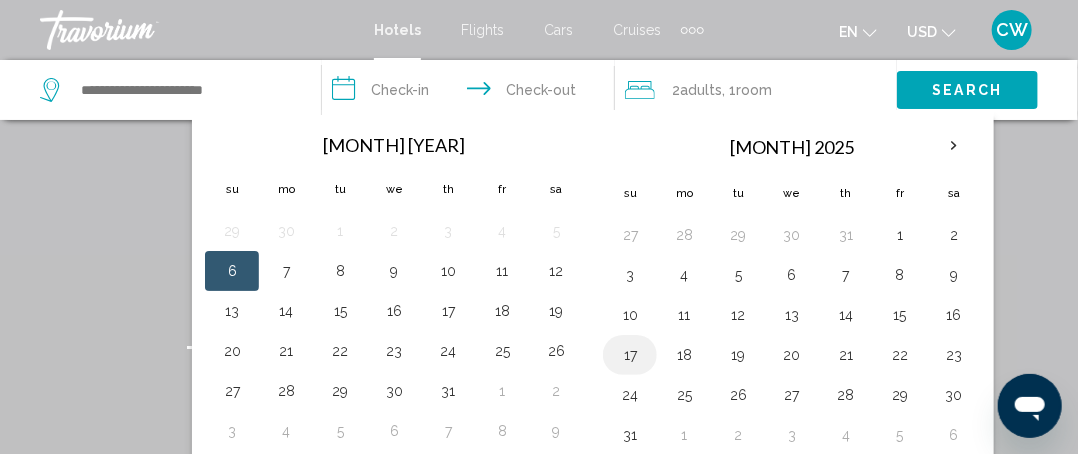 click on "17" at bounding box center (630, 355) 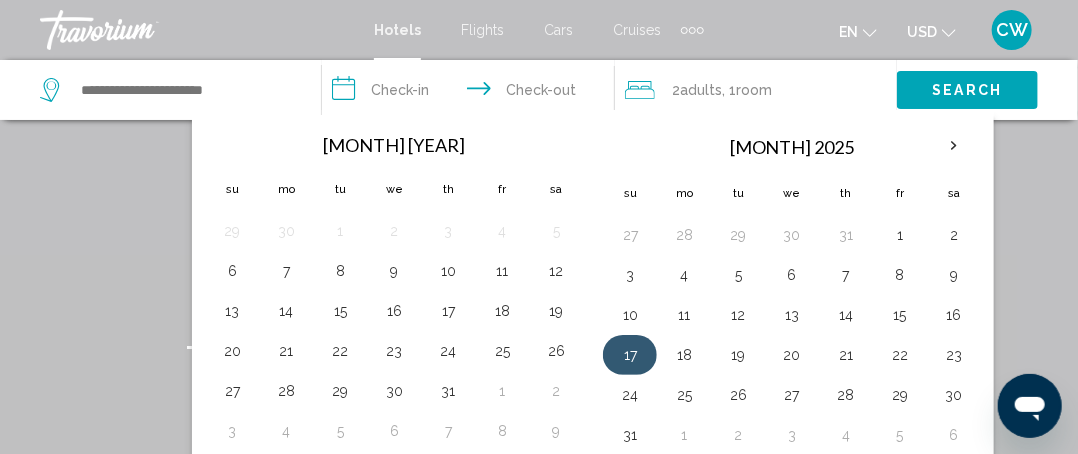 click on "17" at bounding box center [630, 355] 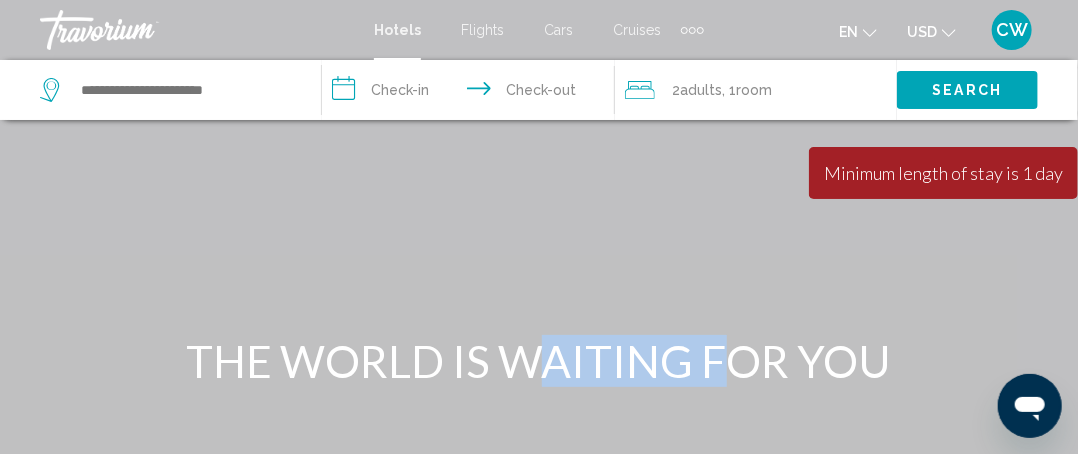click on "THE WORLD IS WAITING FOR YOU" at bounding box center (539, 361) 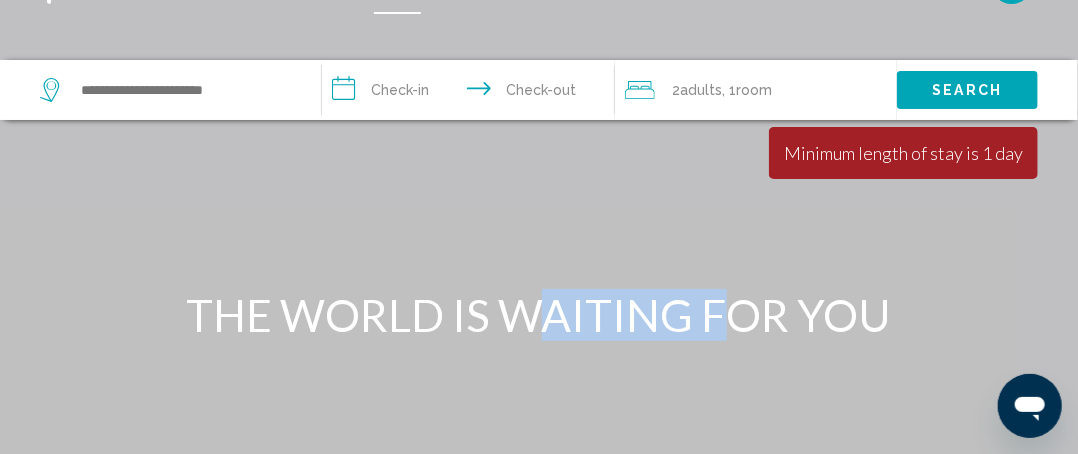 scroll, scrollTop: 0, scrollLeft: 0, axis: both 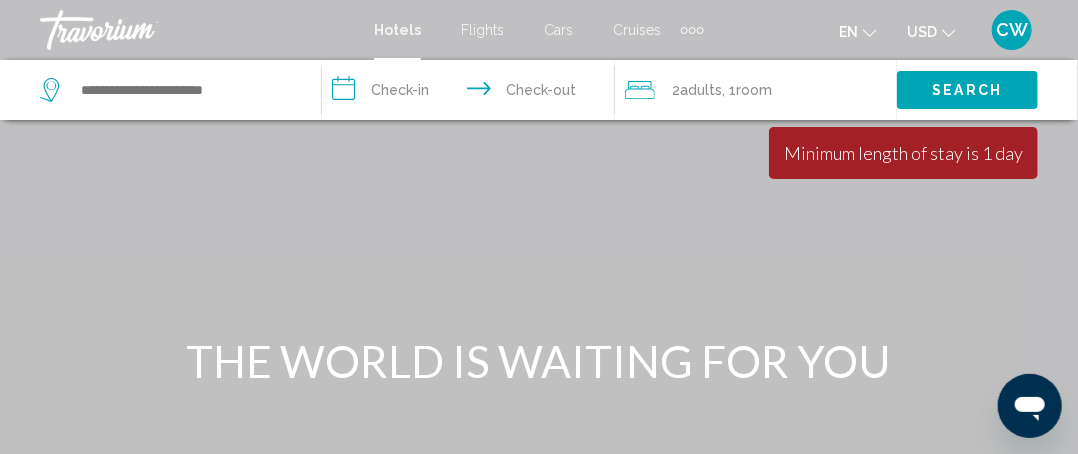 click on "**********" at bounding box center [472, 93] 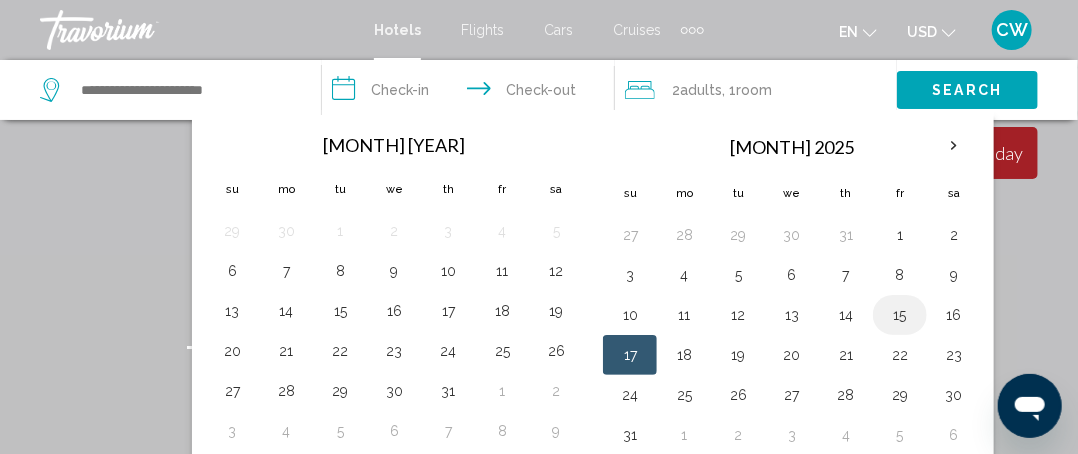 click on "15" at bounding box center [900, 315] 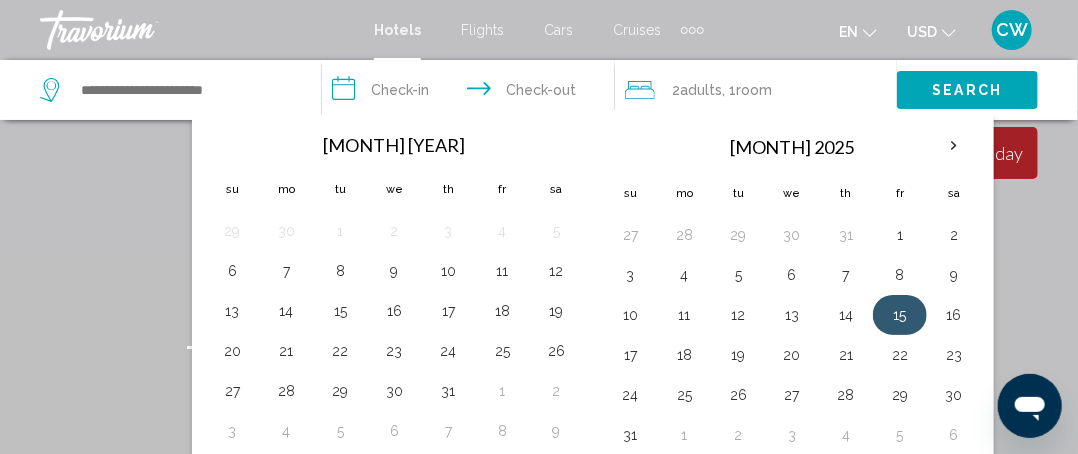 click on "15" at bounding box center (900, 315) 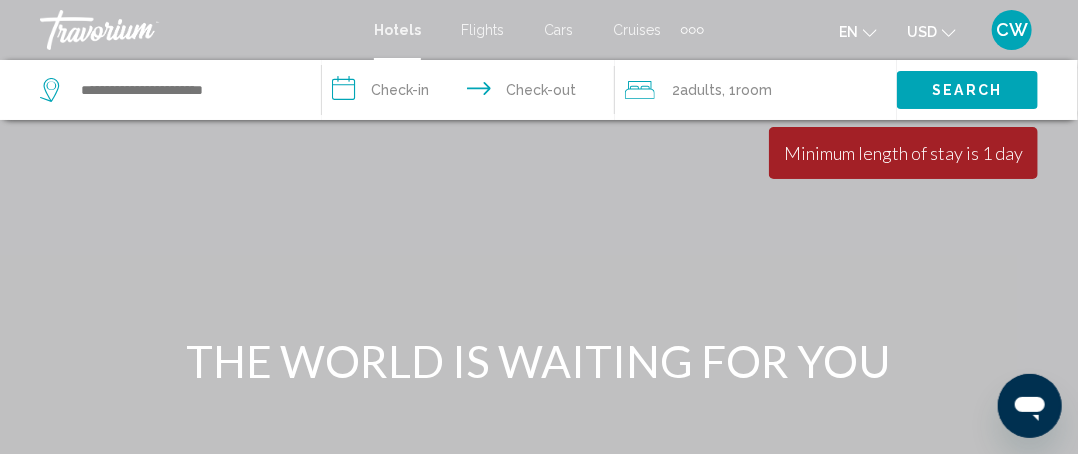 click at bounding box center [539, 300] 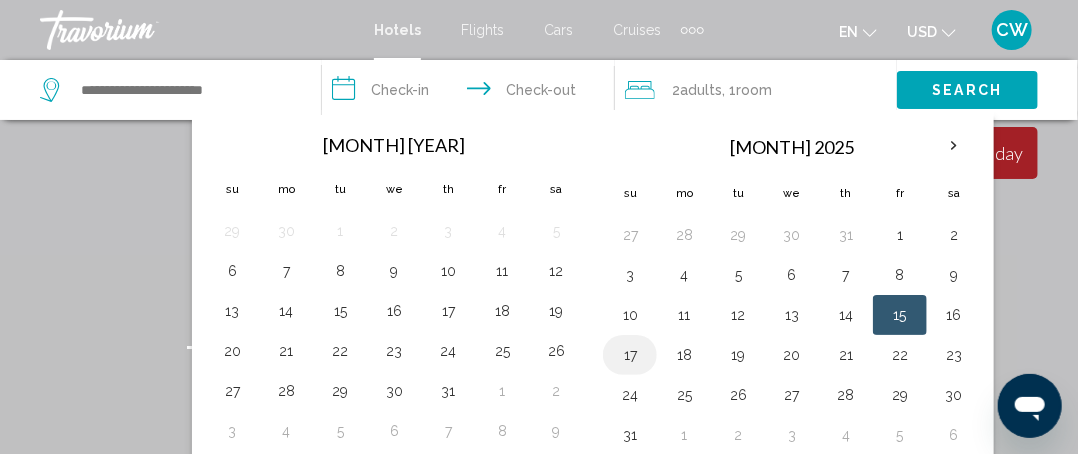 click on "17" at bounding box center [630, 355] 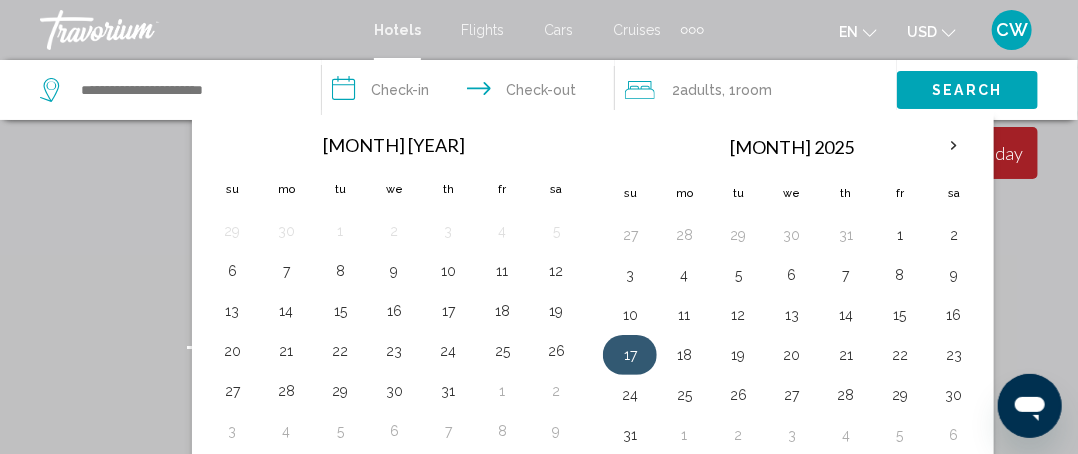 click on "17" at bounding box center [630, 355] 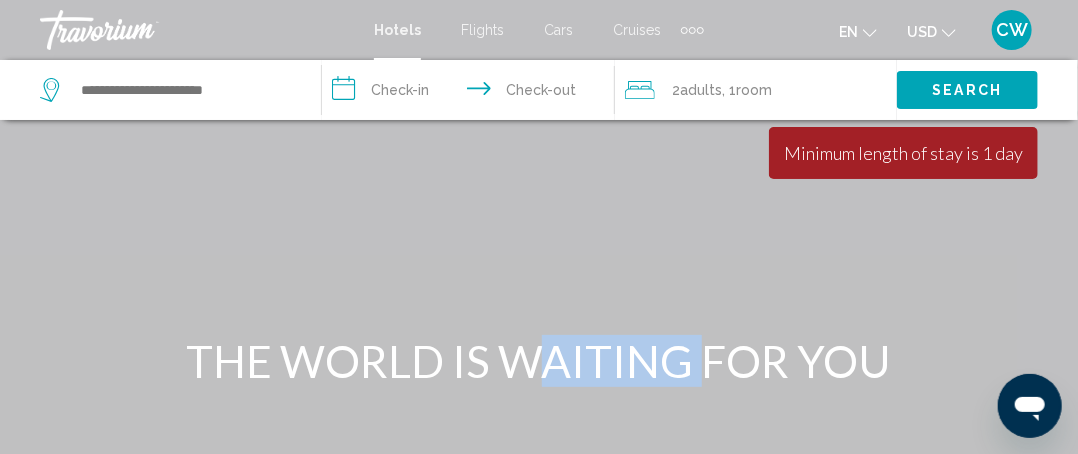 click on "THE WORLD IS WAITING FOR YOU" at bounding box center (539, 361) 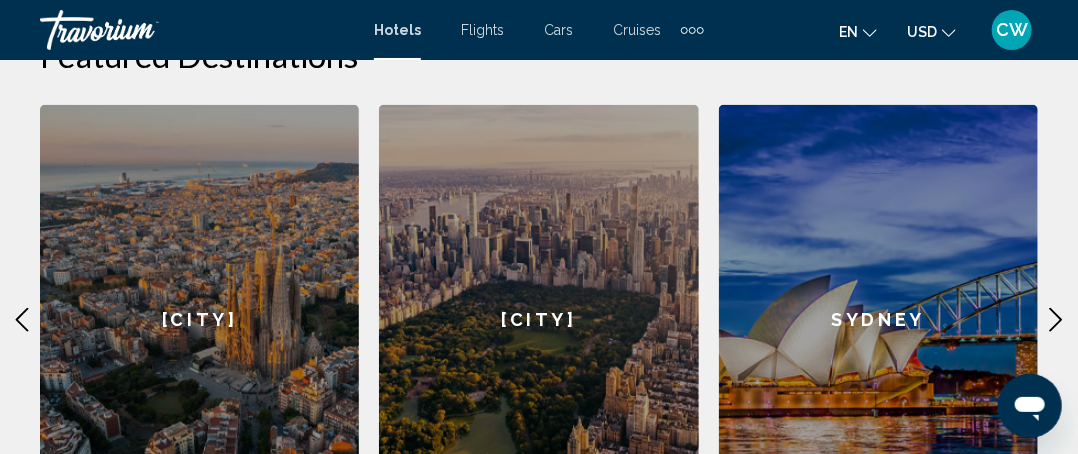 scroll, scrollTop: 500, scrollLeft: 0, axis: vertical 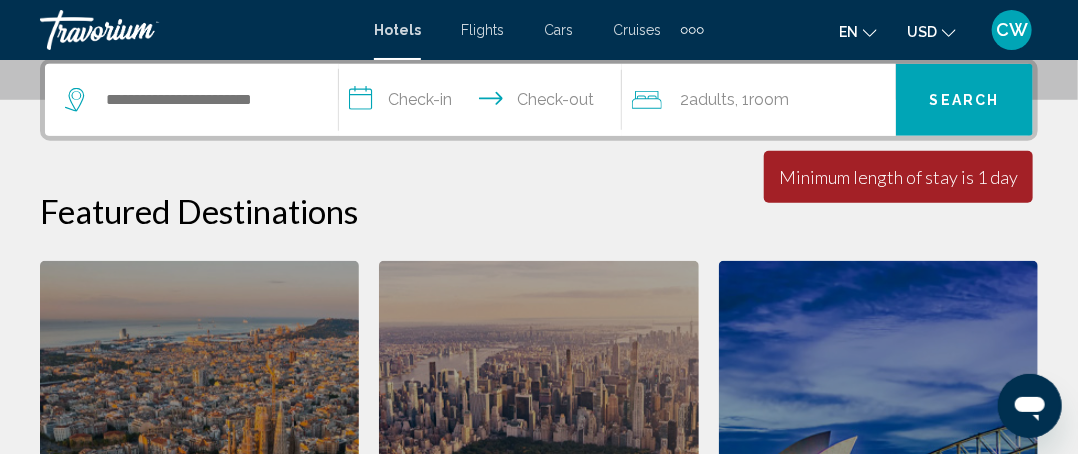 click on "Hotels" at bounding box center (397, 30) 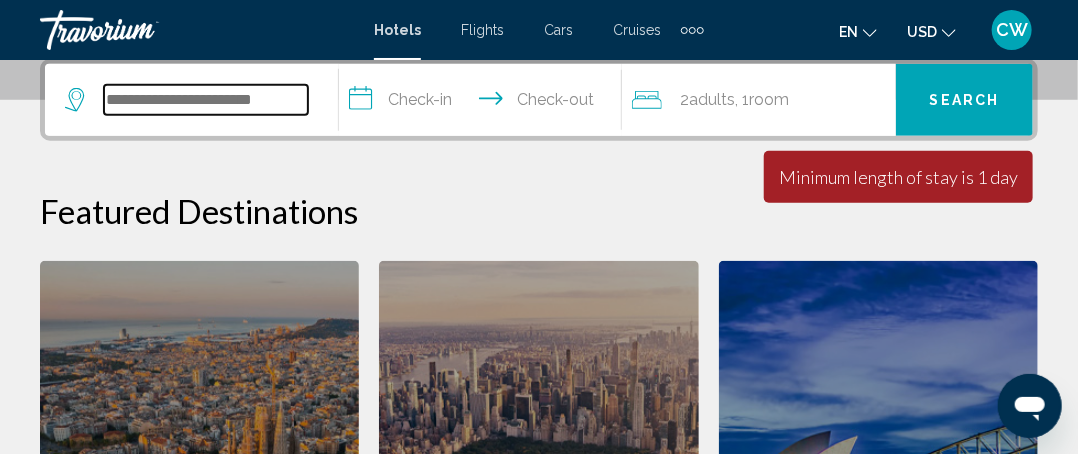 click at bounding box center (206, 100) 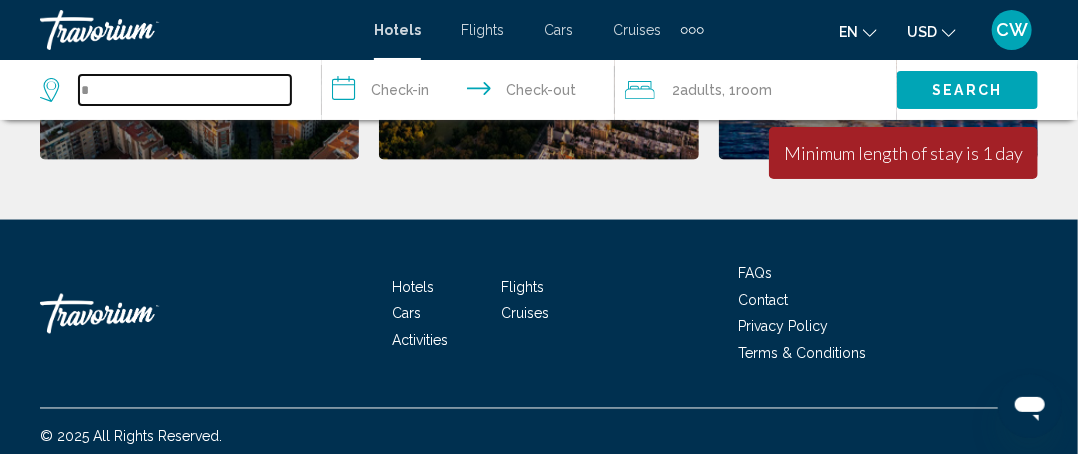 scroll, scrollTop: 1040, scrollLeft: 0, axis: vertical 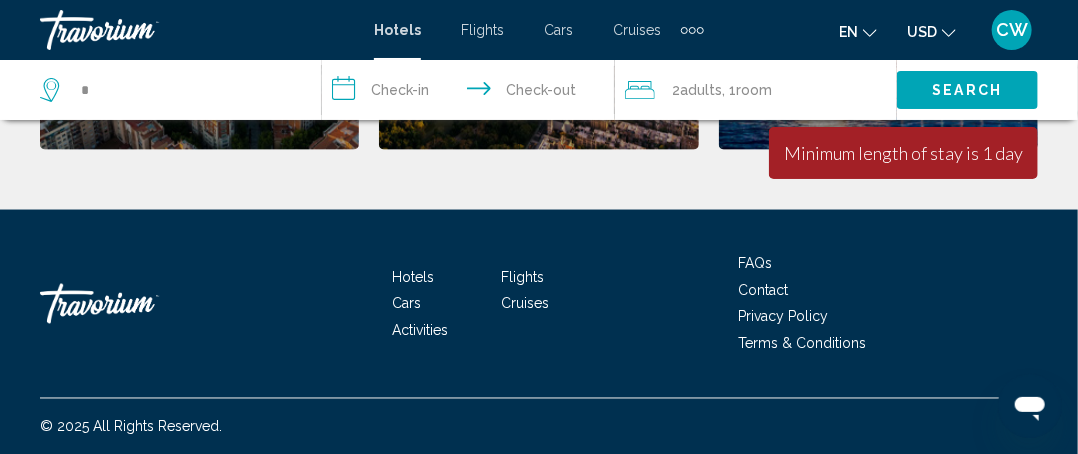 click on "Hotels" at bounding box center (414, 277) 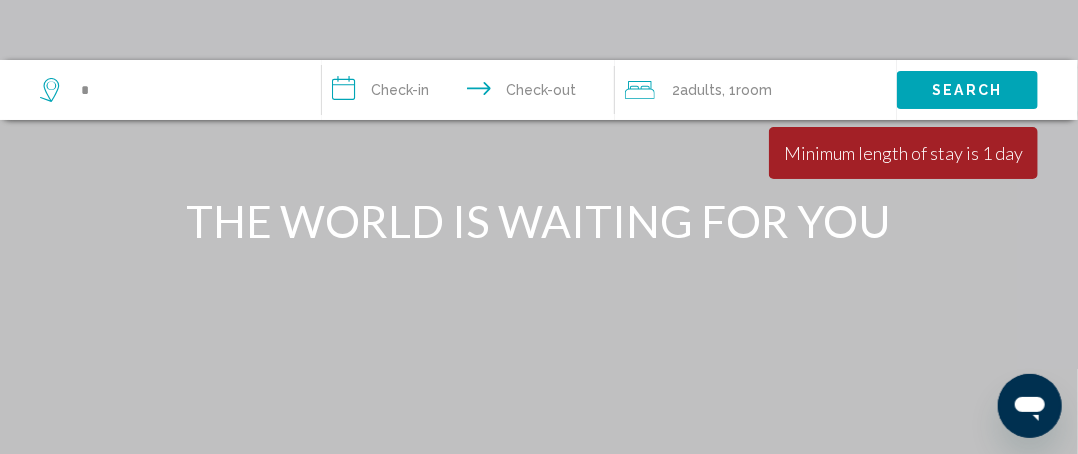 scroll, scrollTop: 0, scrollLeft: 0, axis: both 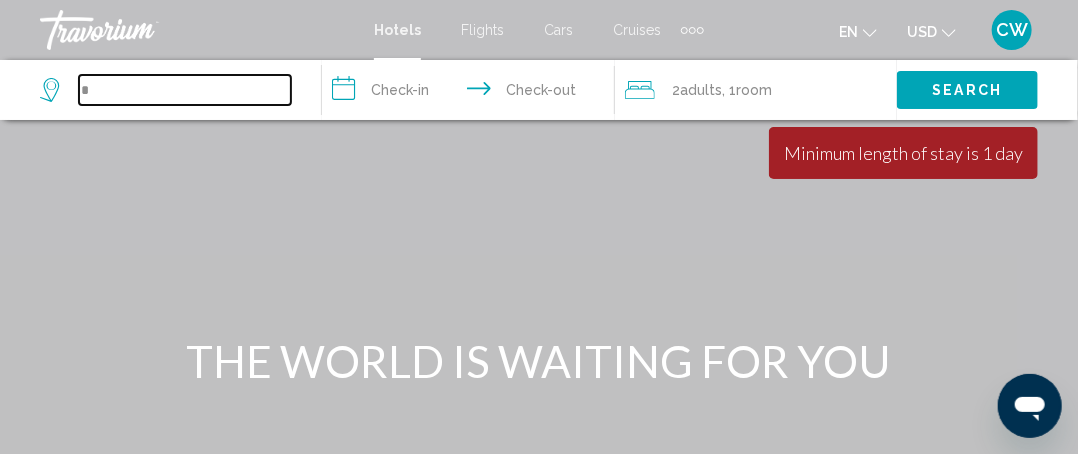 click on "*" at bounding box center [185, 90] 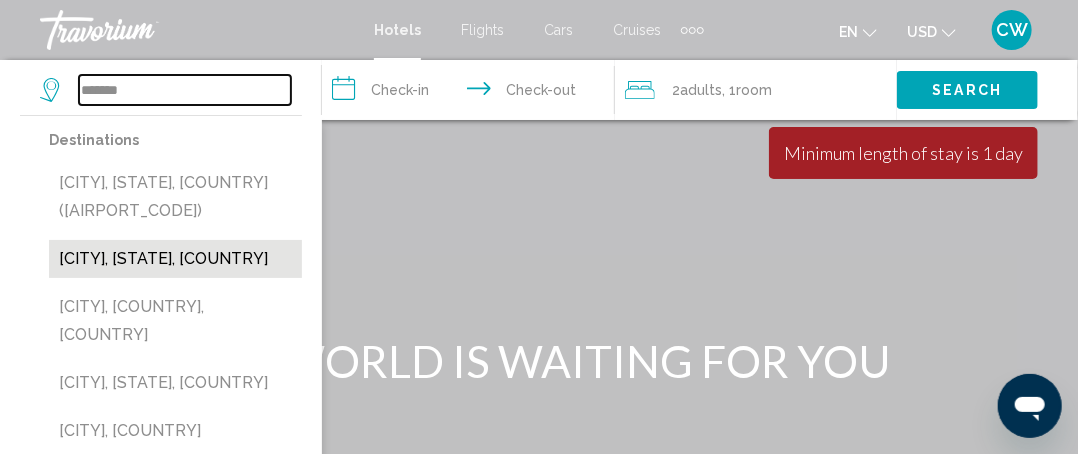 type on "*******" 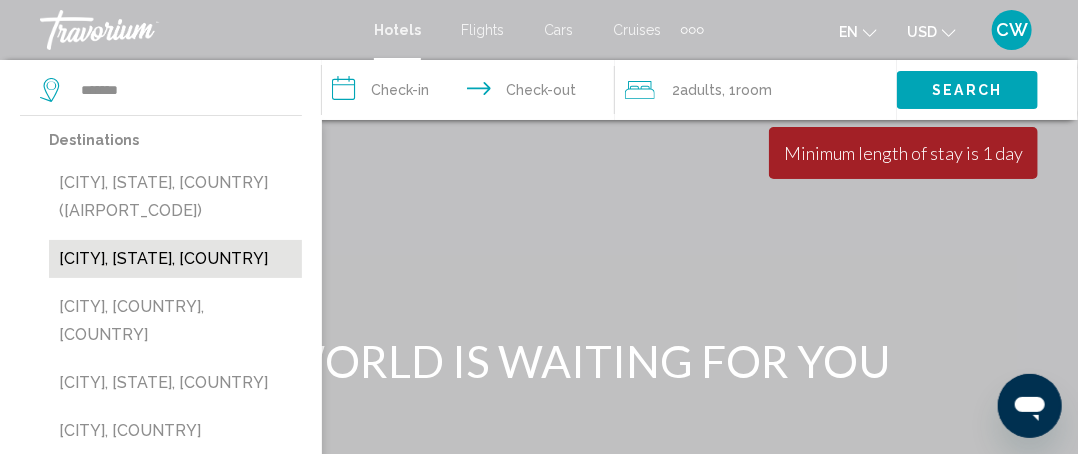 click on "[CITY], [STATE], [COUNTRY]" at bounding box center [175, 259] 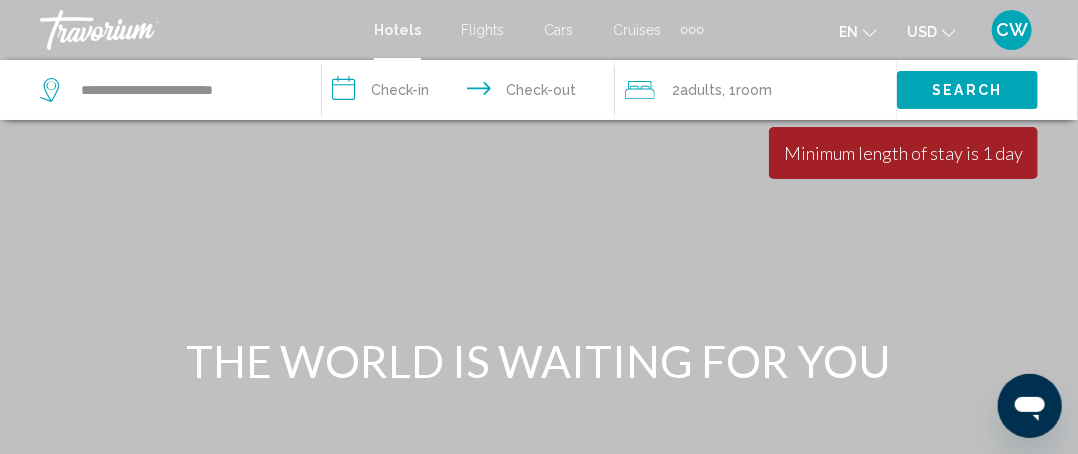 click on "Search" at bounding box center (968, 91) 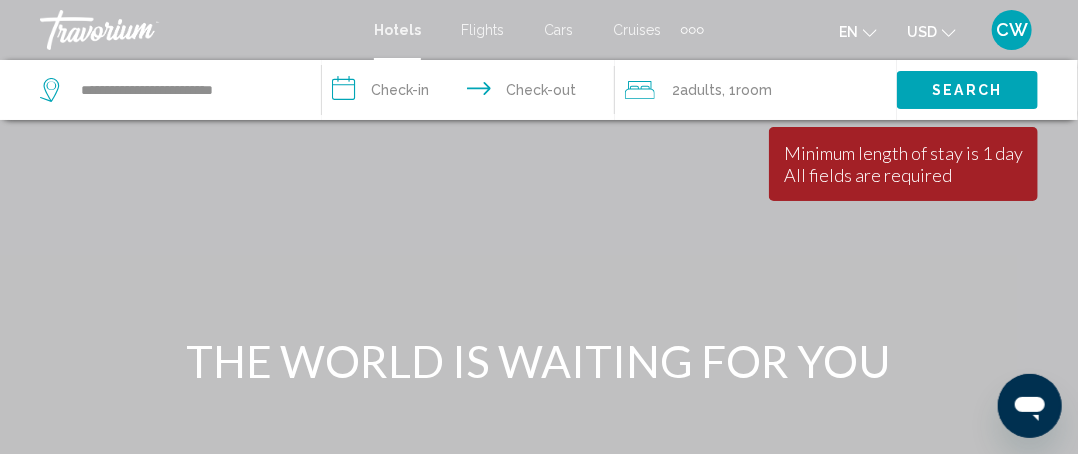 click on "**********" at bounding box center [472, 93] 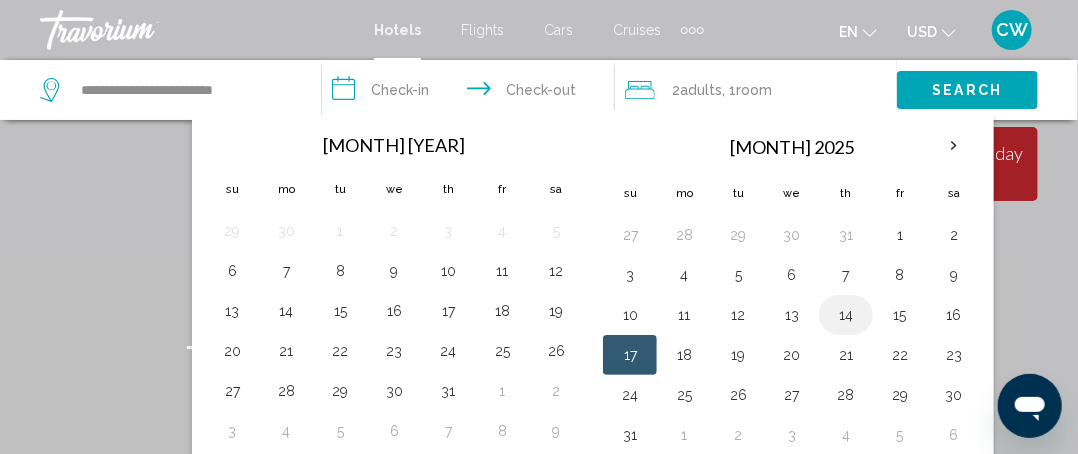 click on "14" at bounding box center [846, 315] 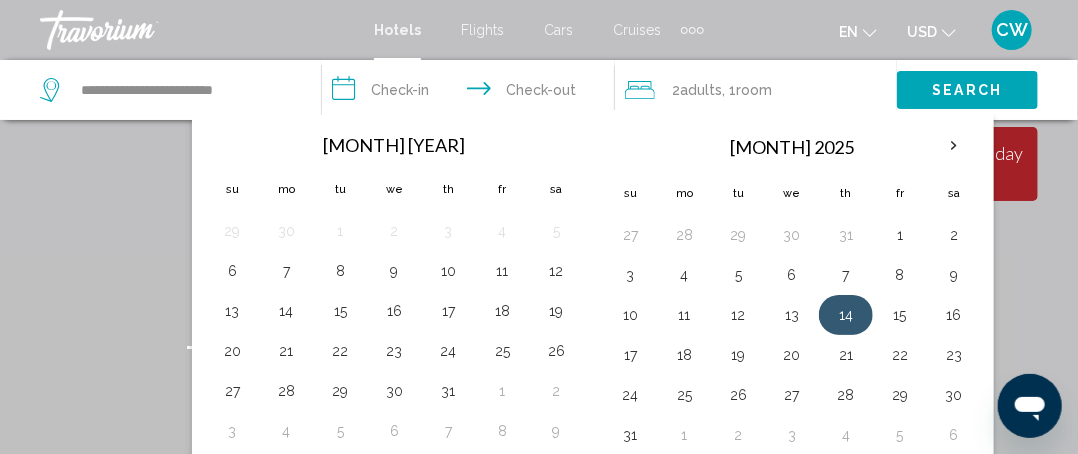 click on "14" at bounding box center [846, 315] 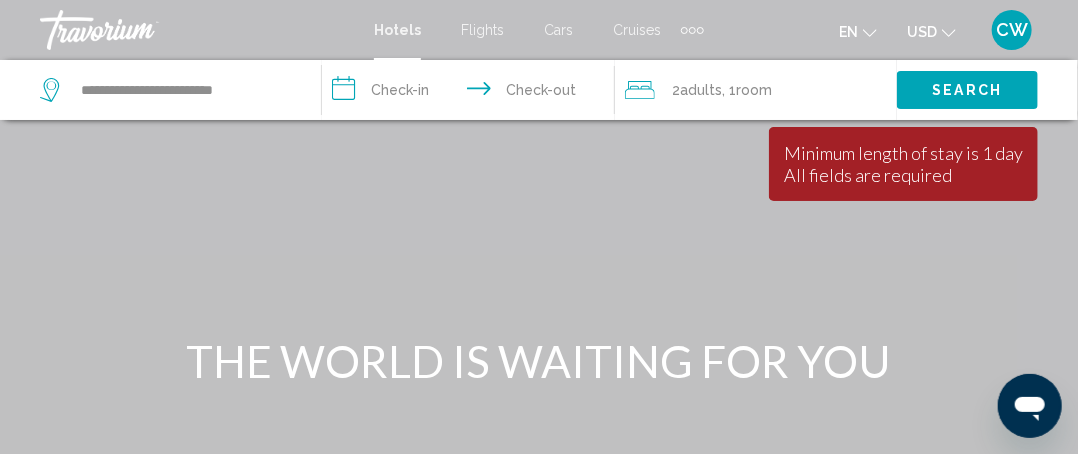click at bounding box center [539, 300] 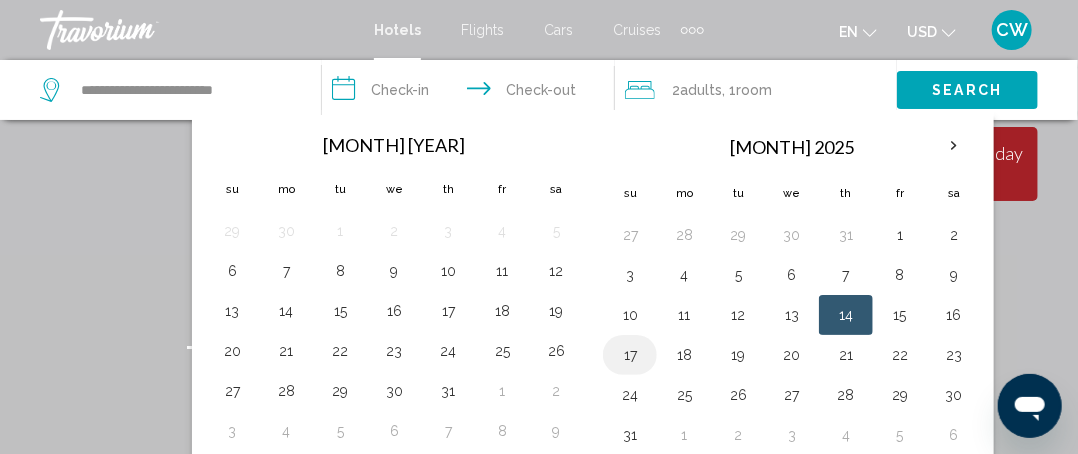 click on "17" at bounding box center (630, 355) 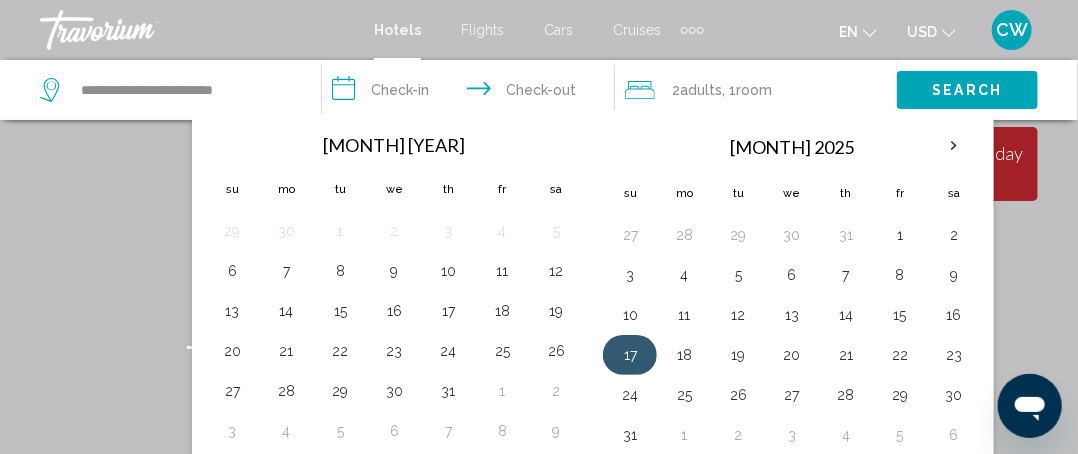 click on "17" at bounding box center [630, 355] 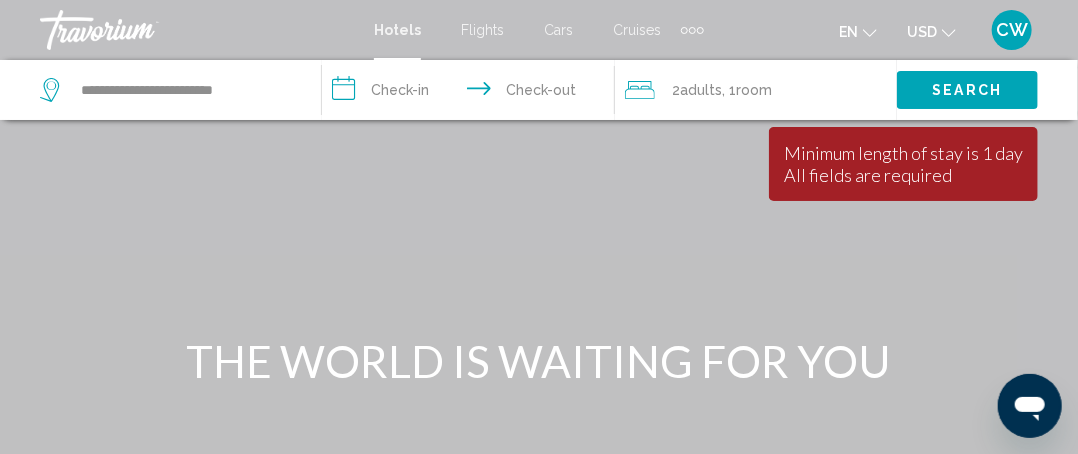 click on "THE WORLD IS WAITING FOR YOU" at bounding box center [539, 361] 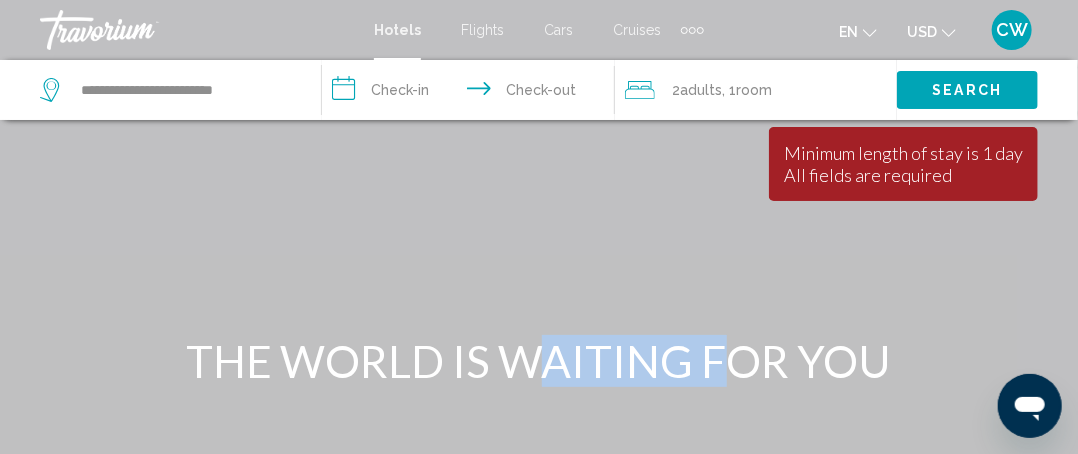 click on "Search" at bounding box center (968, 91) 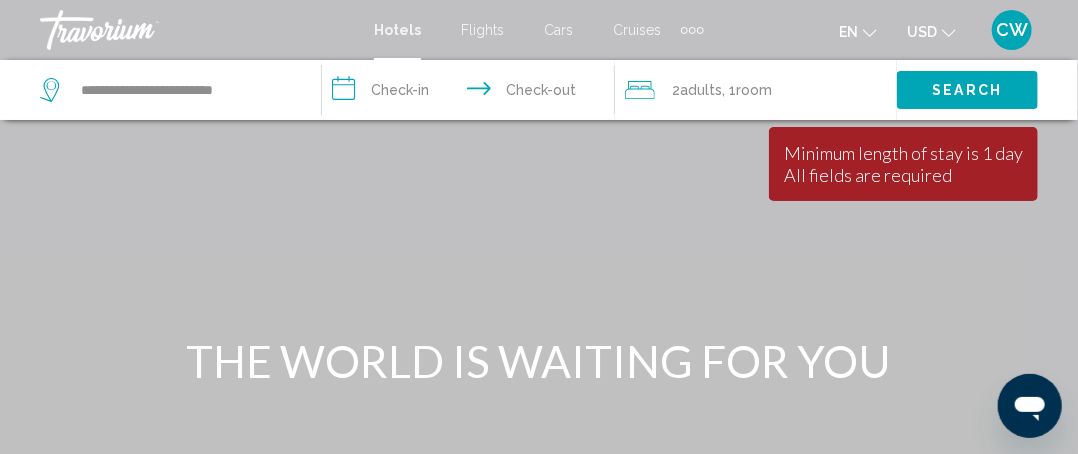 click on "**********" at bounding box center (472, 93) 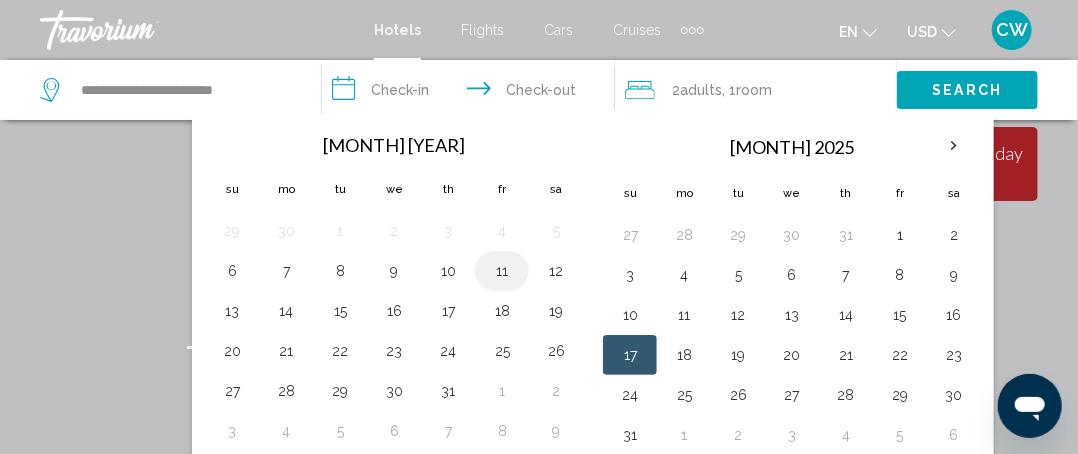 click on "11" at bounding box center (502, 271) 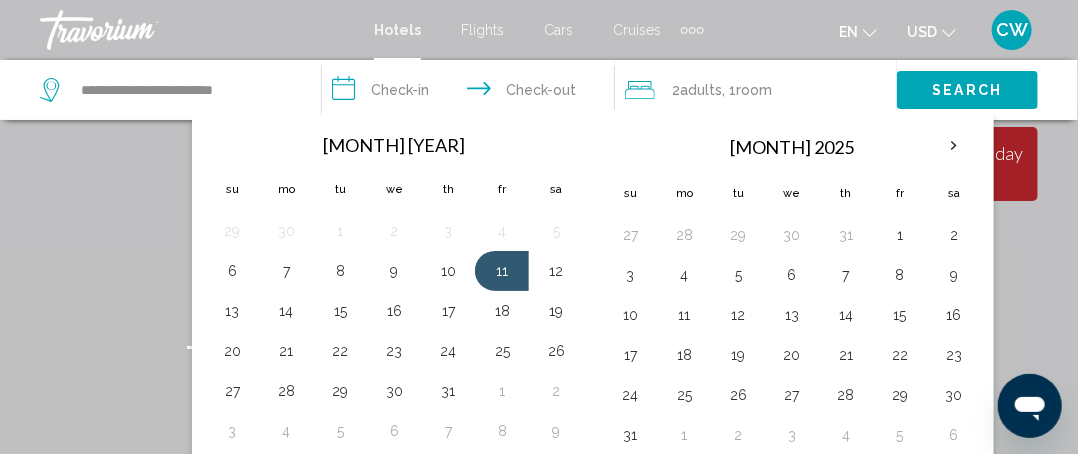 click on "**********" at bounding box center [472, 93] 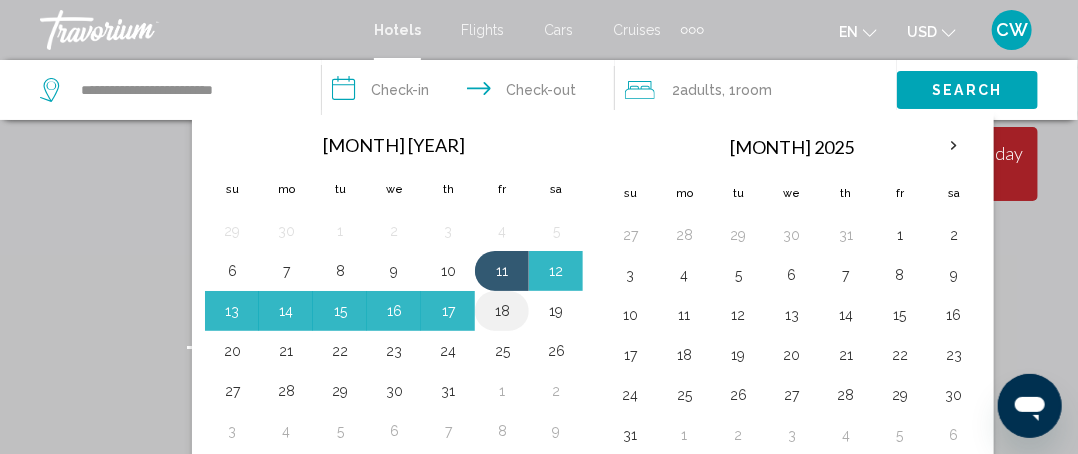 click on "18" at bounding box center (502, 311) 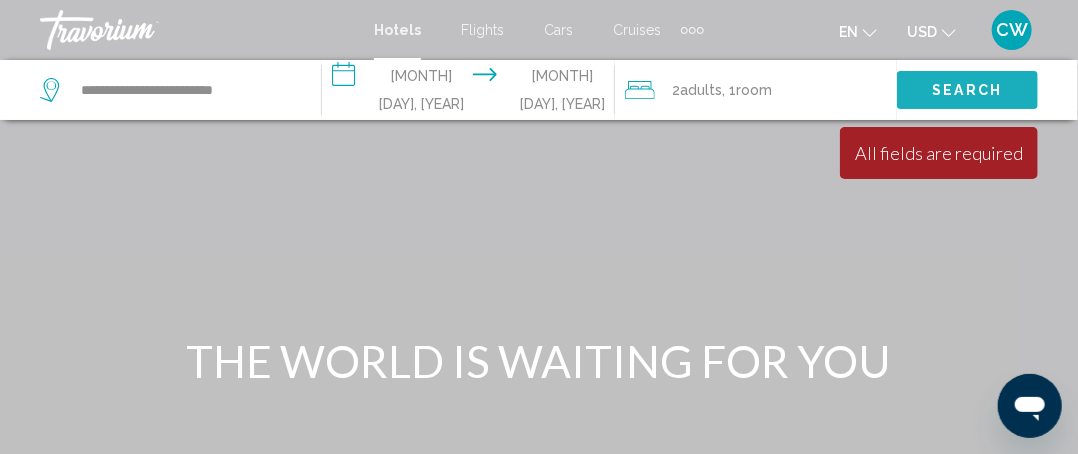 click on "Search" at bounding box center [967, 89] 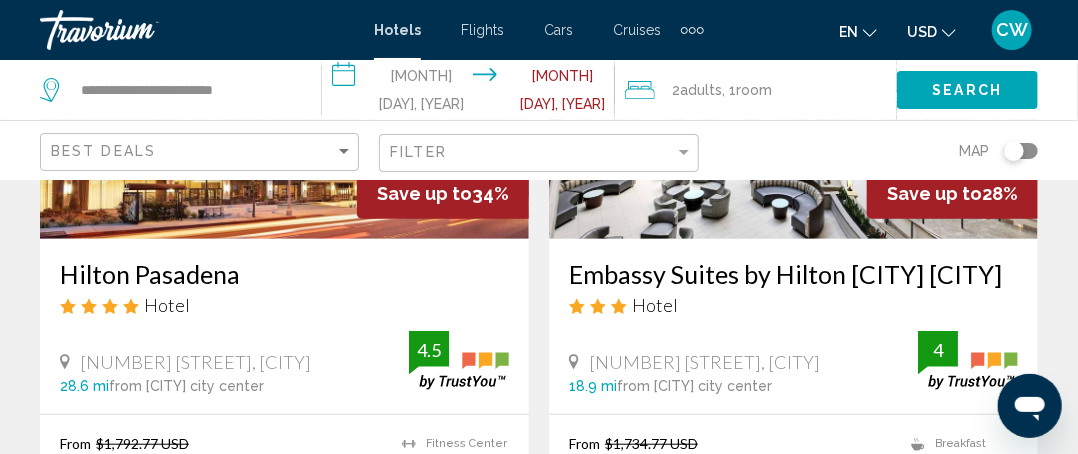 scroll, scrollTop: 300, scrollLeft: 0, axis: vertical 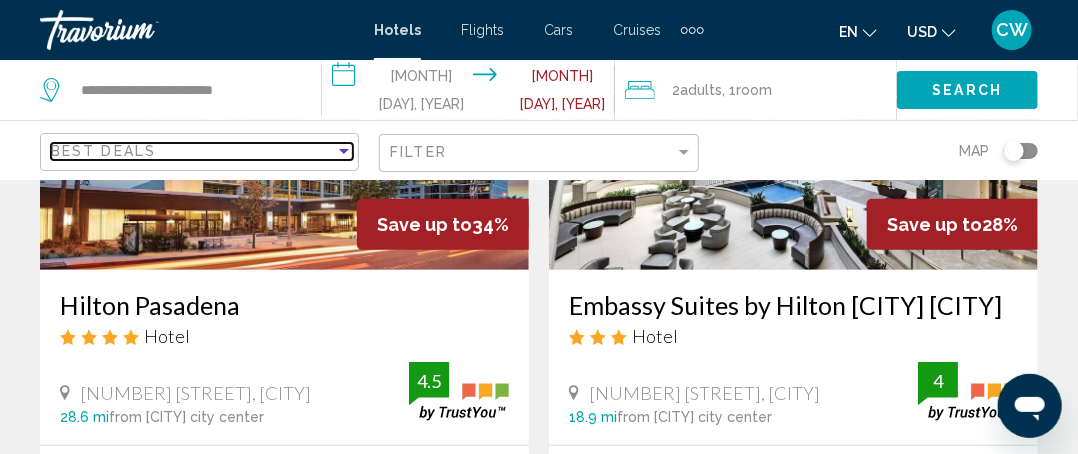 click at bounding box center [344, 151] 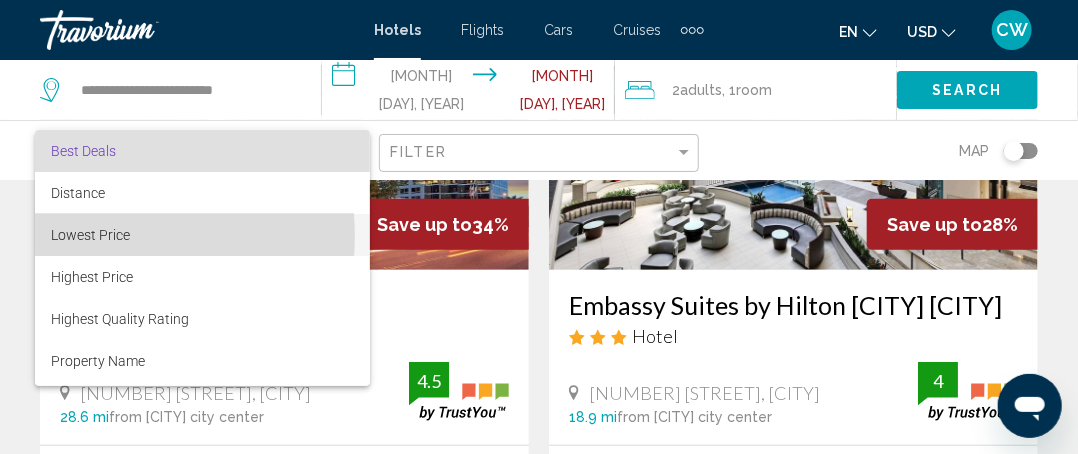 click on "Lowest Price" at bounding box center (90, 235) 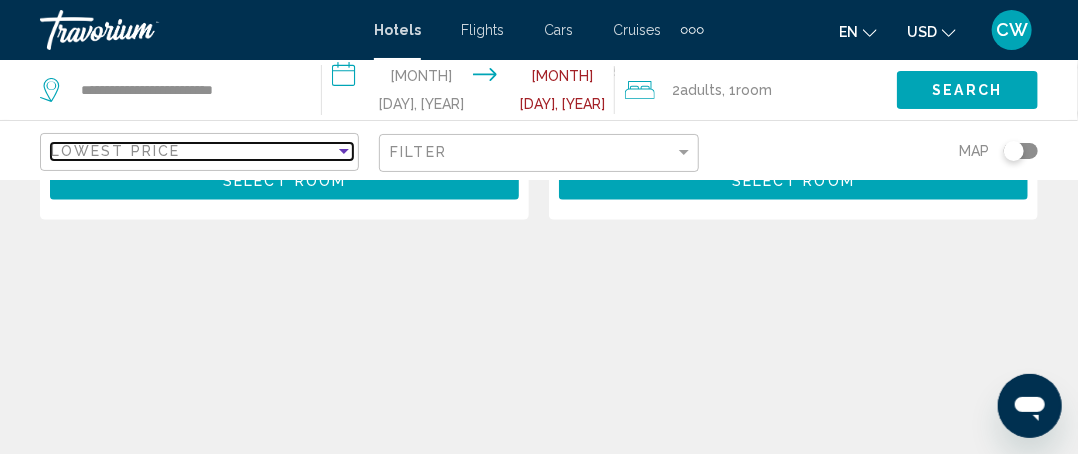 scroll, scrollTop: 700, scrollLeft: 0, axis: vertical 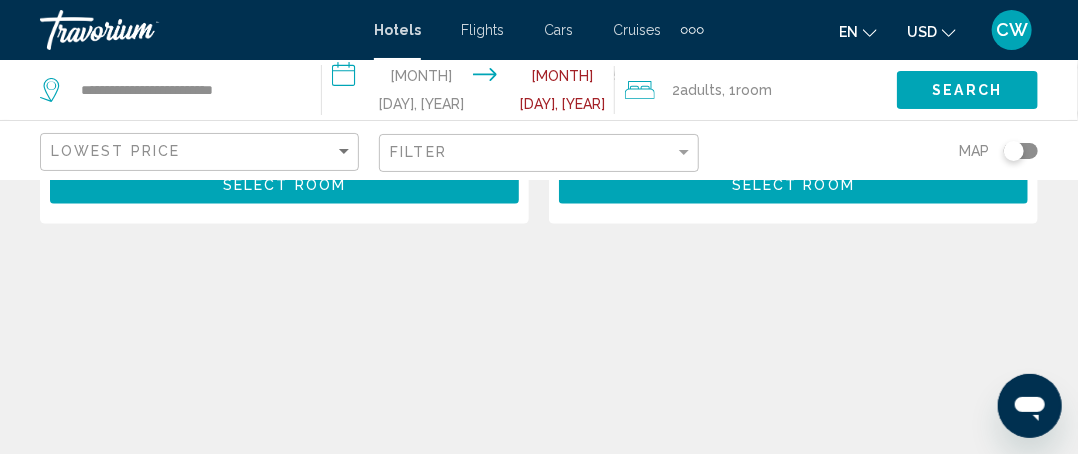 click on "**********" at bounding box center [472, 93] 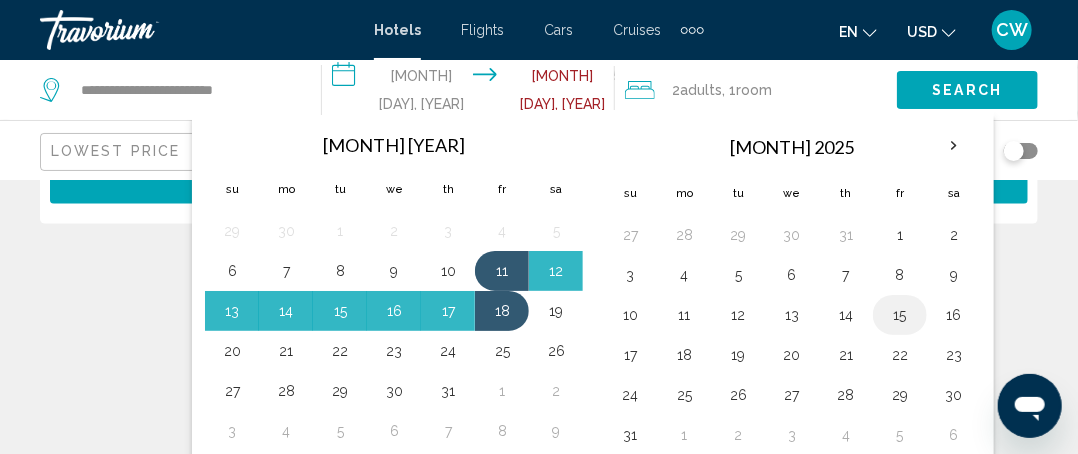click on "15" at bounding box center (900, 315) 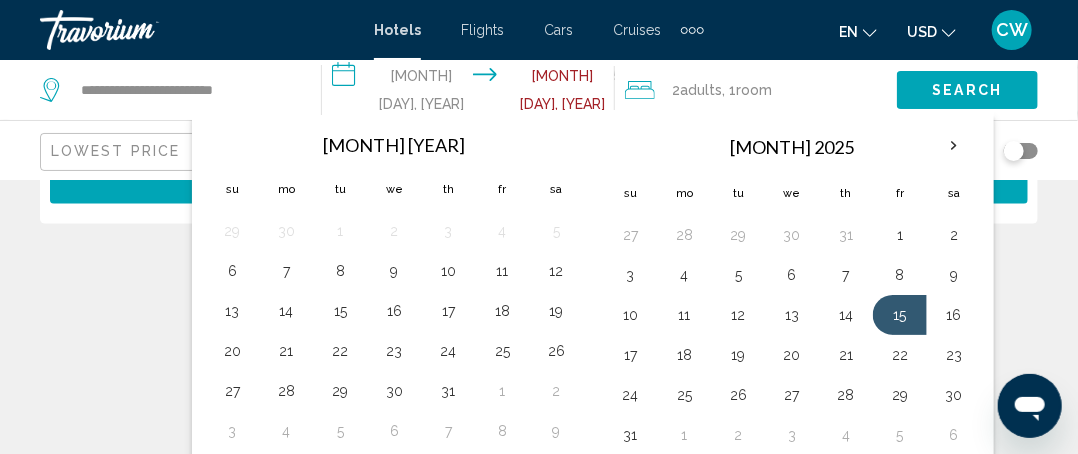 click on "**********" at bounding box center [472, 93] 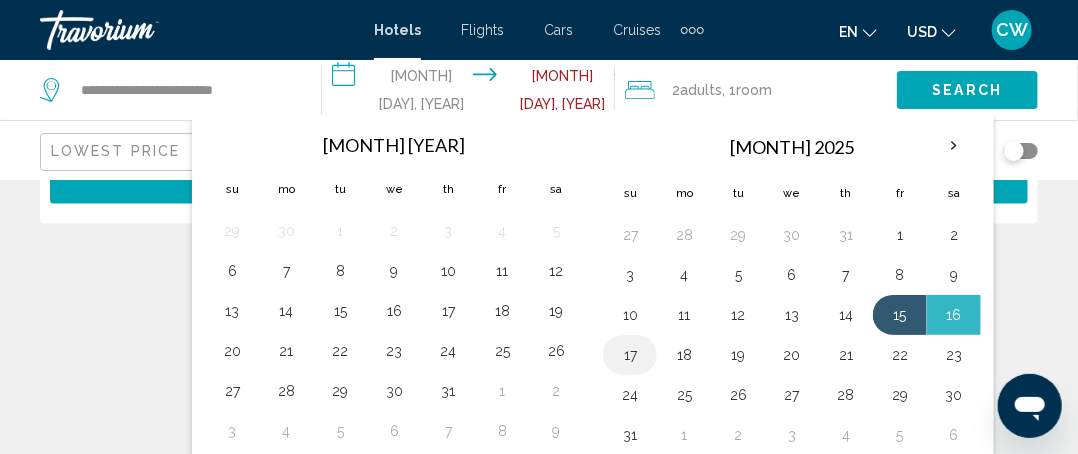 click on "17" at bounding box center [630, 355] 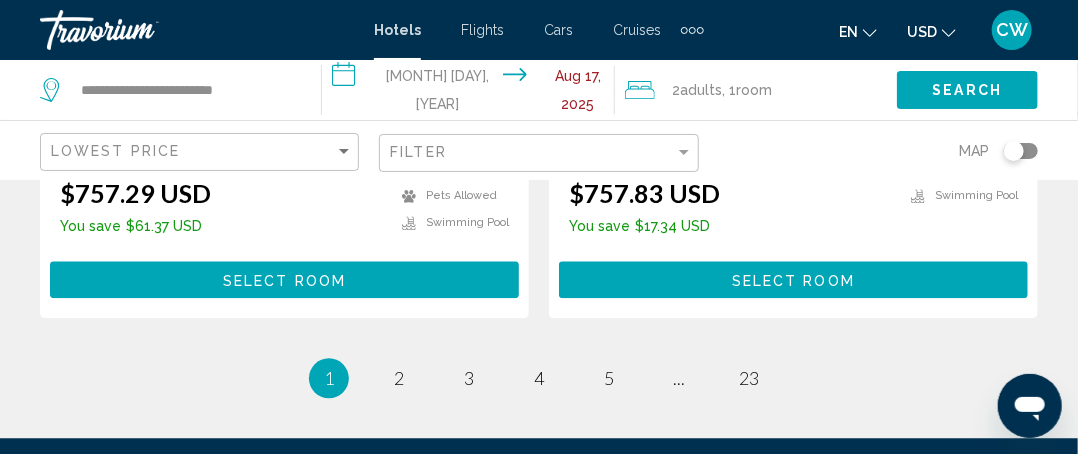 scroll, scrollTop: 4300, scrollLeft: 0, axis: vertical 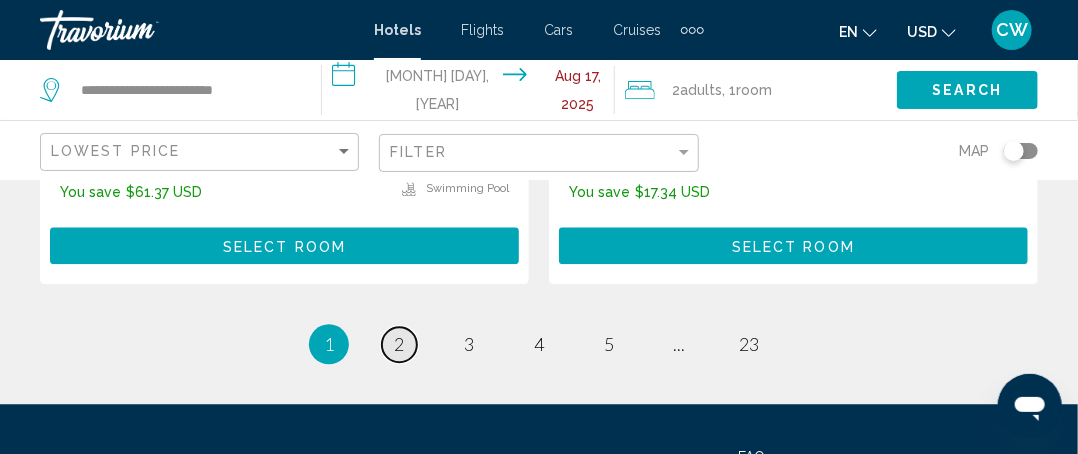 click on "2" at bounding box center [399, 344] 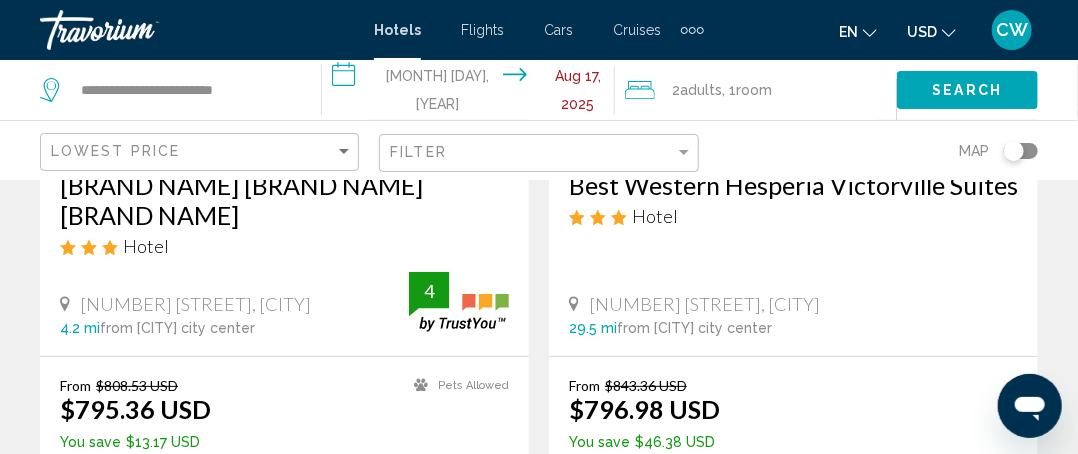scroll, scrollTop: 2600, scrollLeft: 0, axis: vertical 